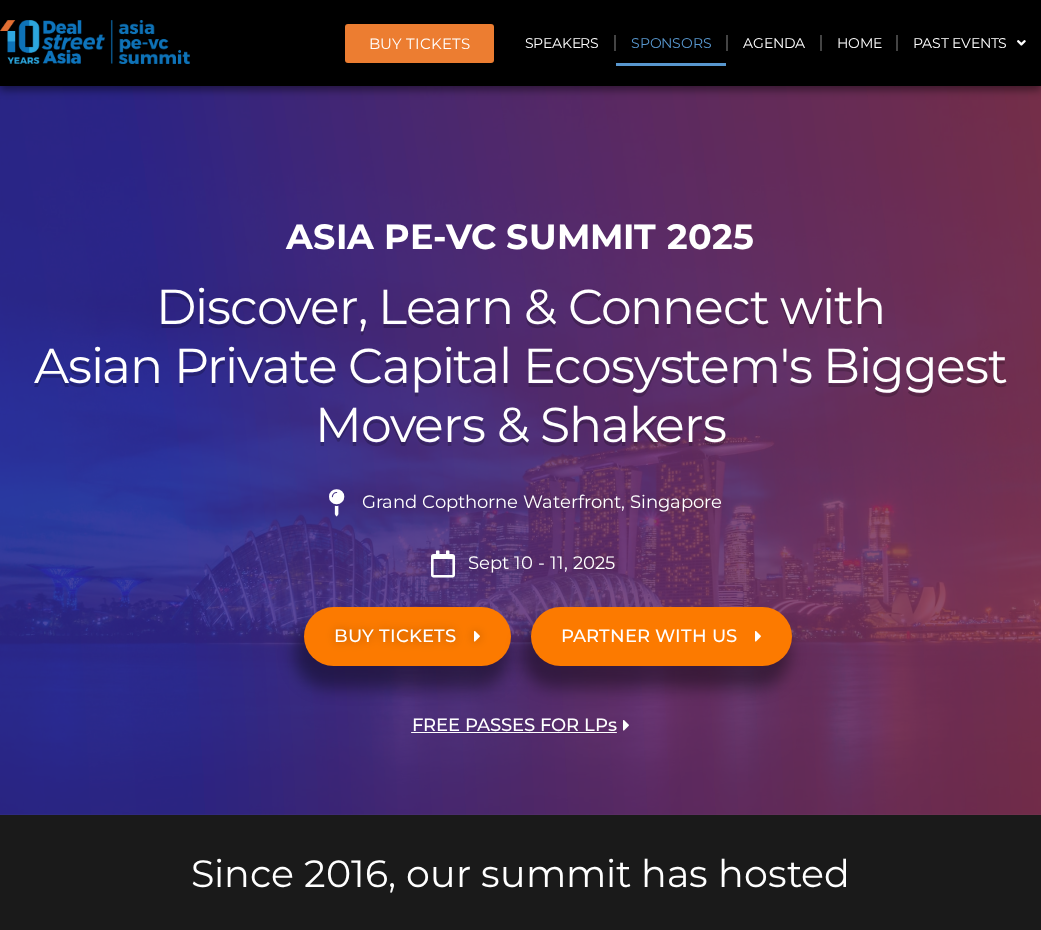 scroll, scrollTop: 0, scrollLeft: 0, axis: both 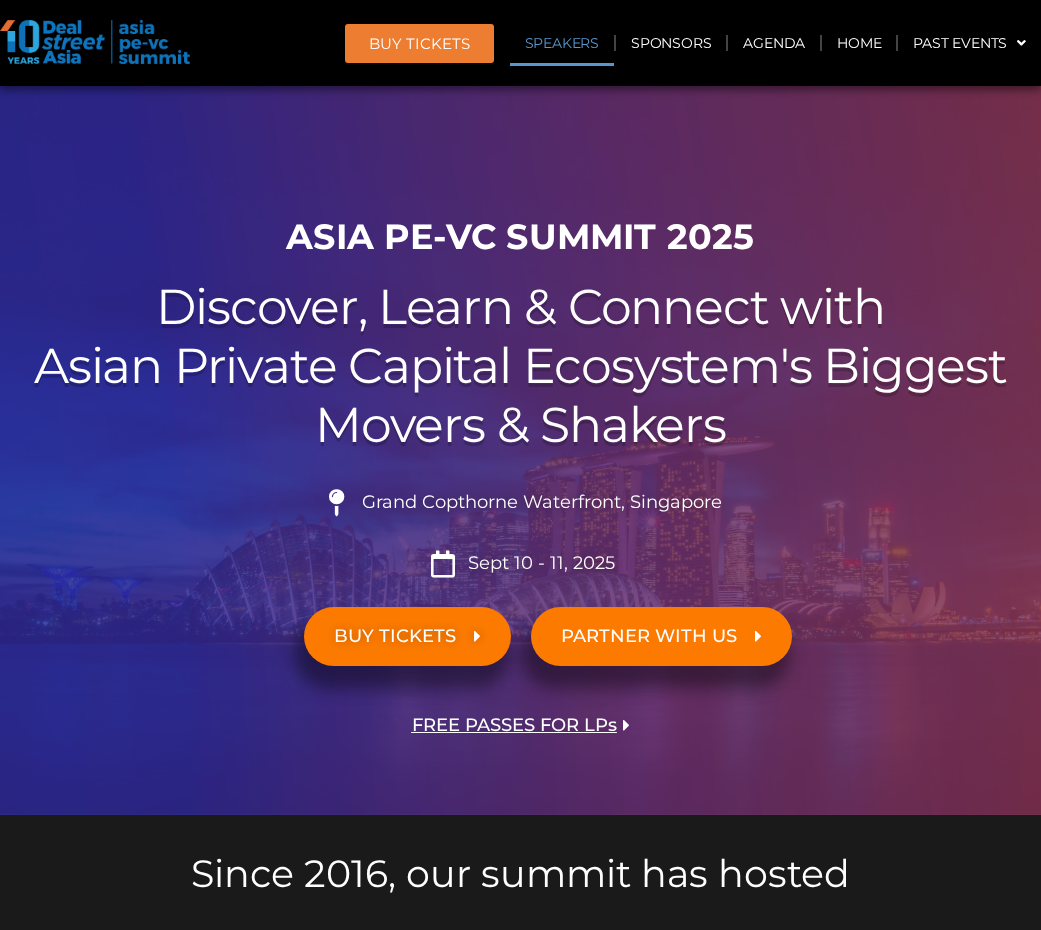 click on "Speakers" 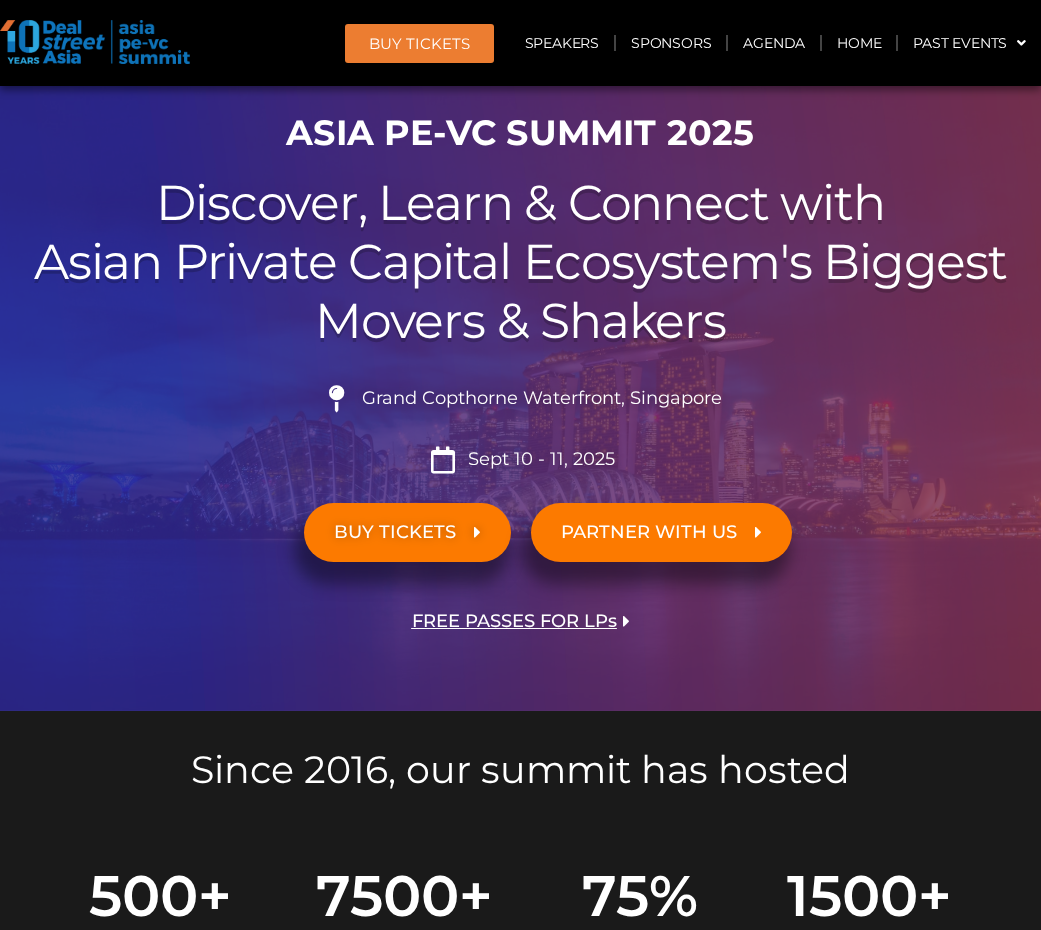 scroll, scrollTop: 811, scrollLeft: 0, axis: vertical 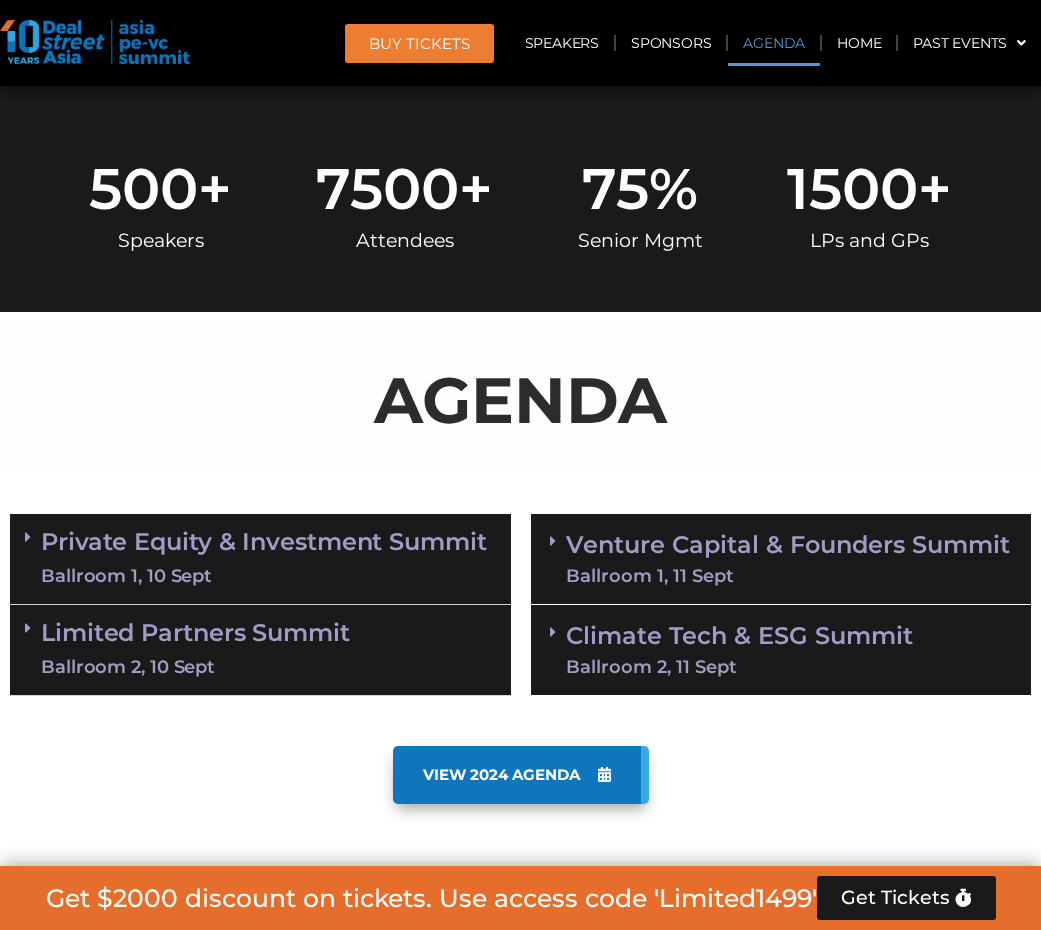 click on "Venture Capital & Founders​ Summit  Ballroom 1, 11 Sept" at bounding box center (781, 559) 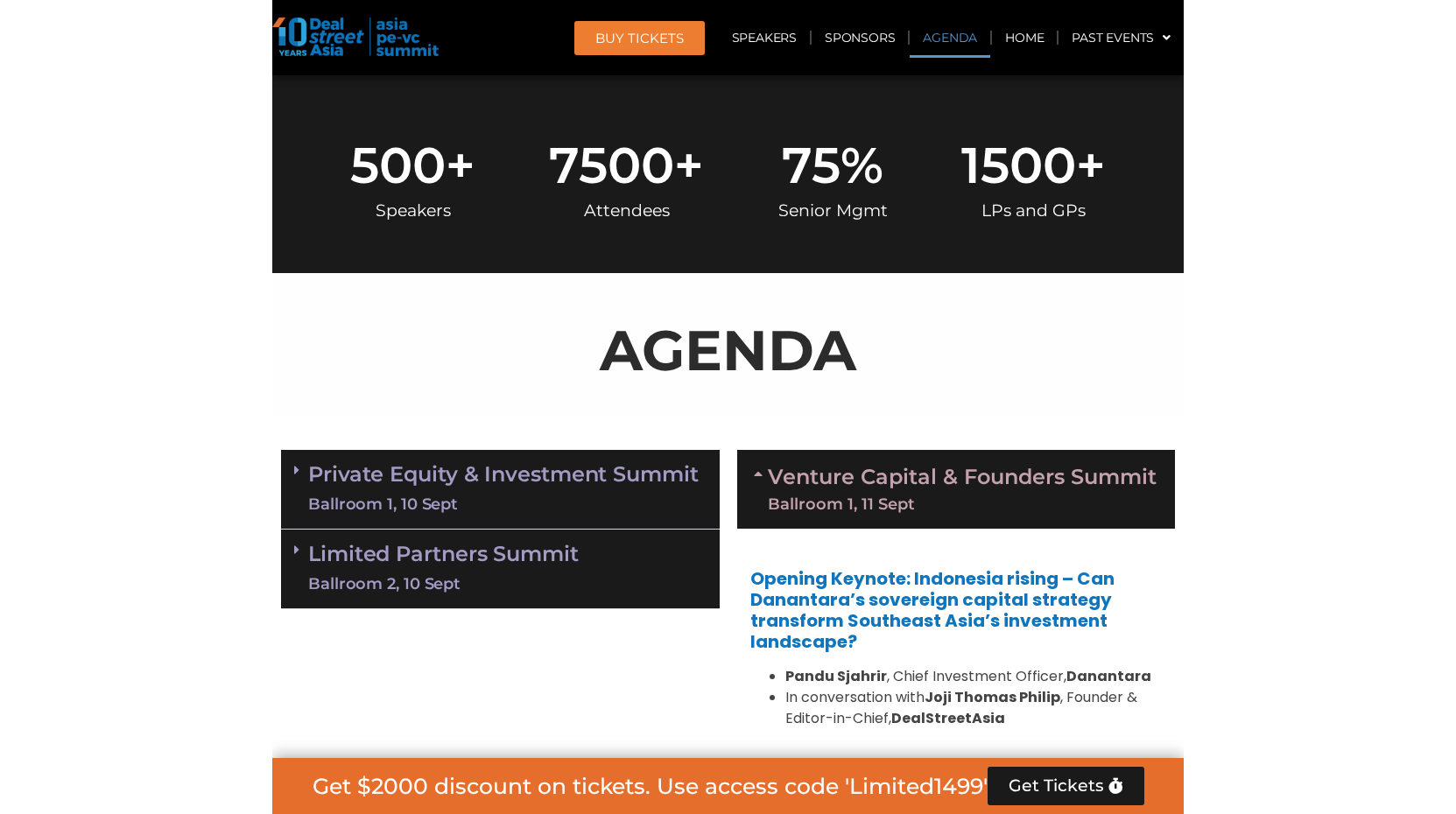scroll, scrollTop: 1298, scrollLeft: 0, axis: vertical 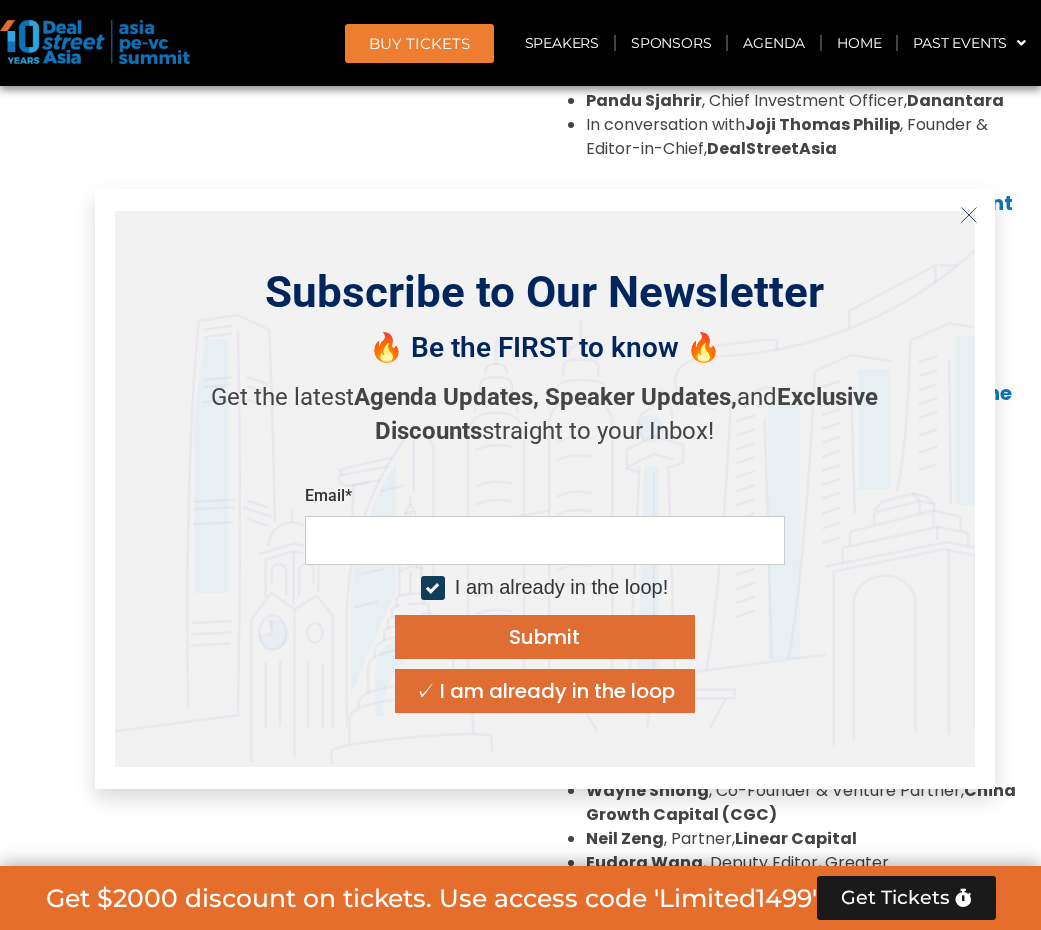 click 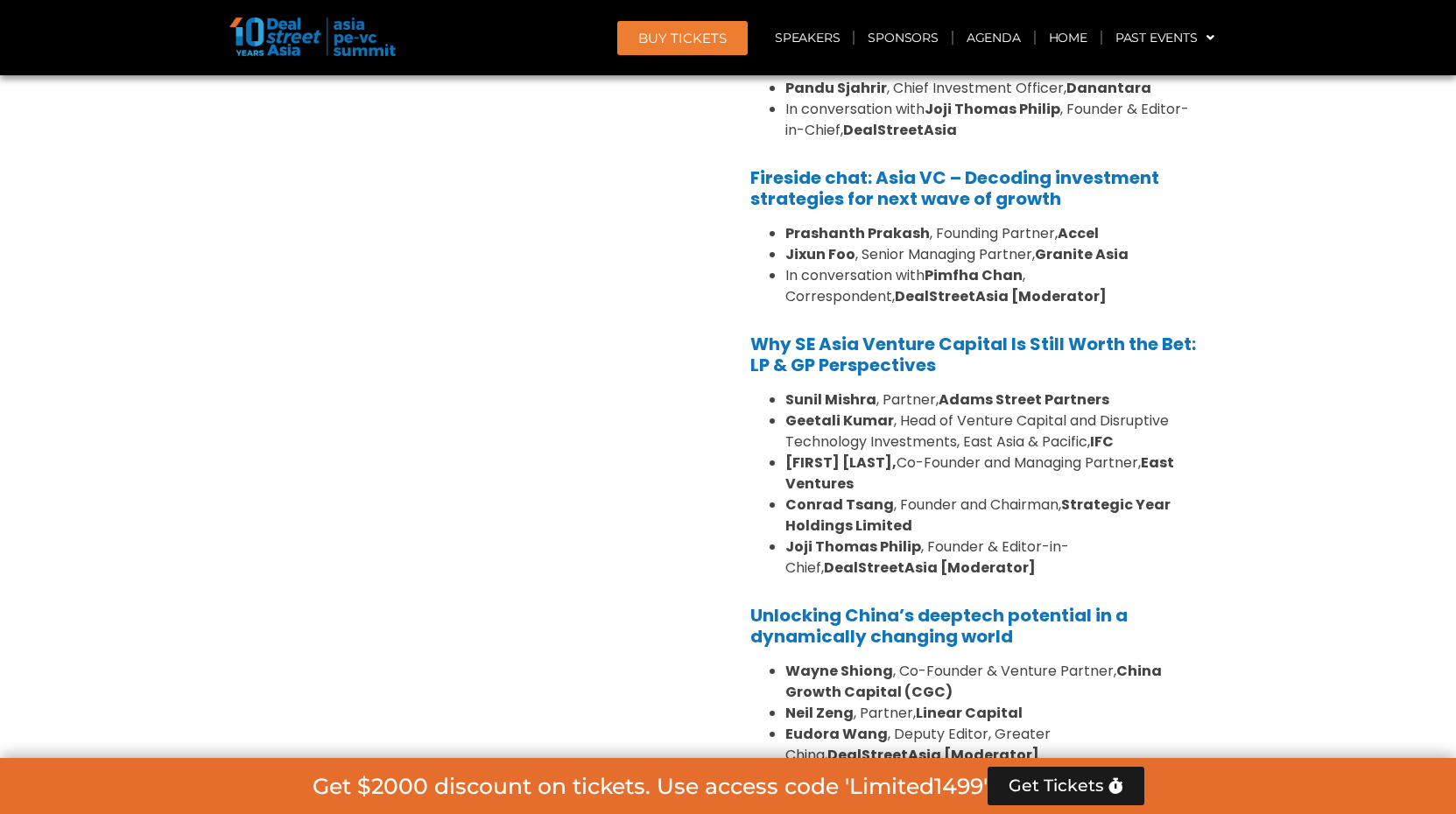 click on "[FIRST] [LAST] , Founder and Chairman,  Strategic Year Holdings Limited" at bounding box center [995, 516] 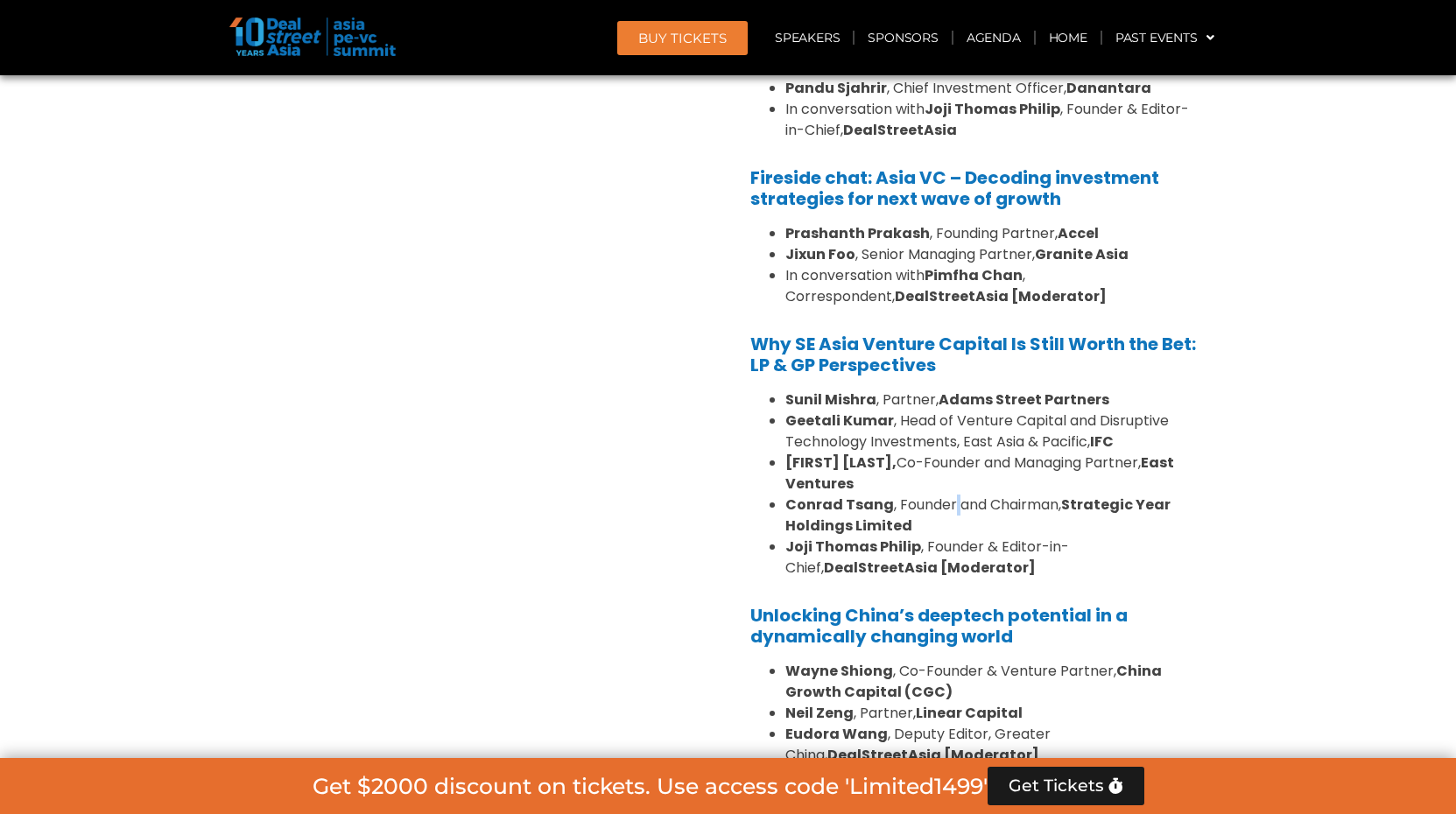 click on "[FIRST] [LAST] , Founder and Chairman,  Strategic Year Holdings Limited" at bounding box center [995, 516] 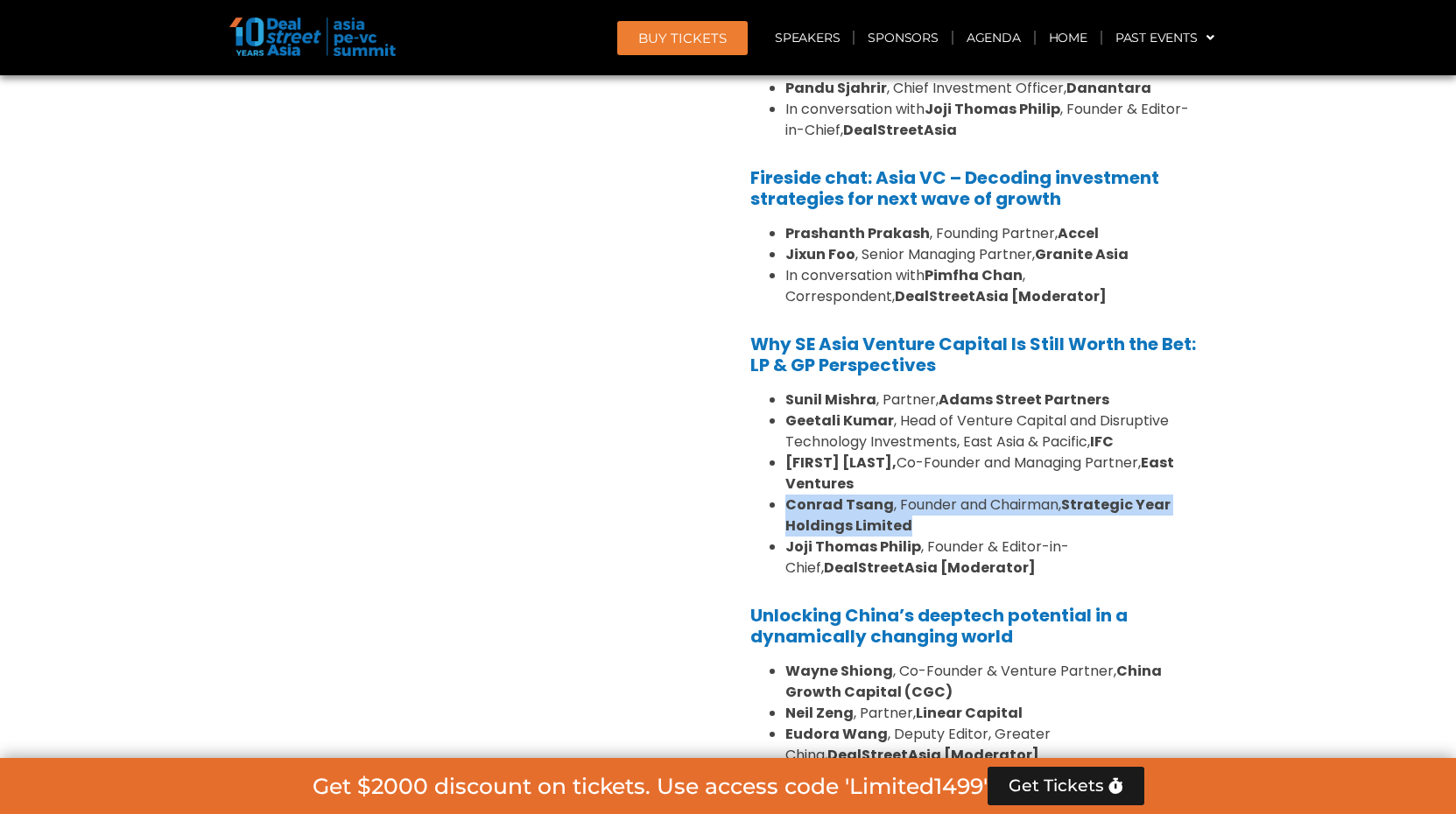 click on "[FIRST] [LAST] , Founder and Chairman,  Strategic Year Holdings Limited" at bounding box center (995, 516) 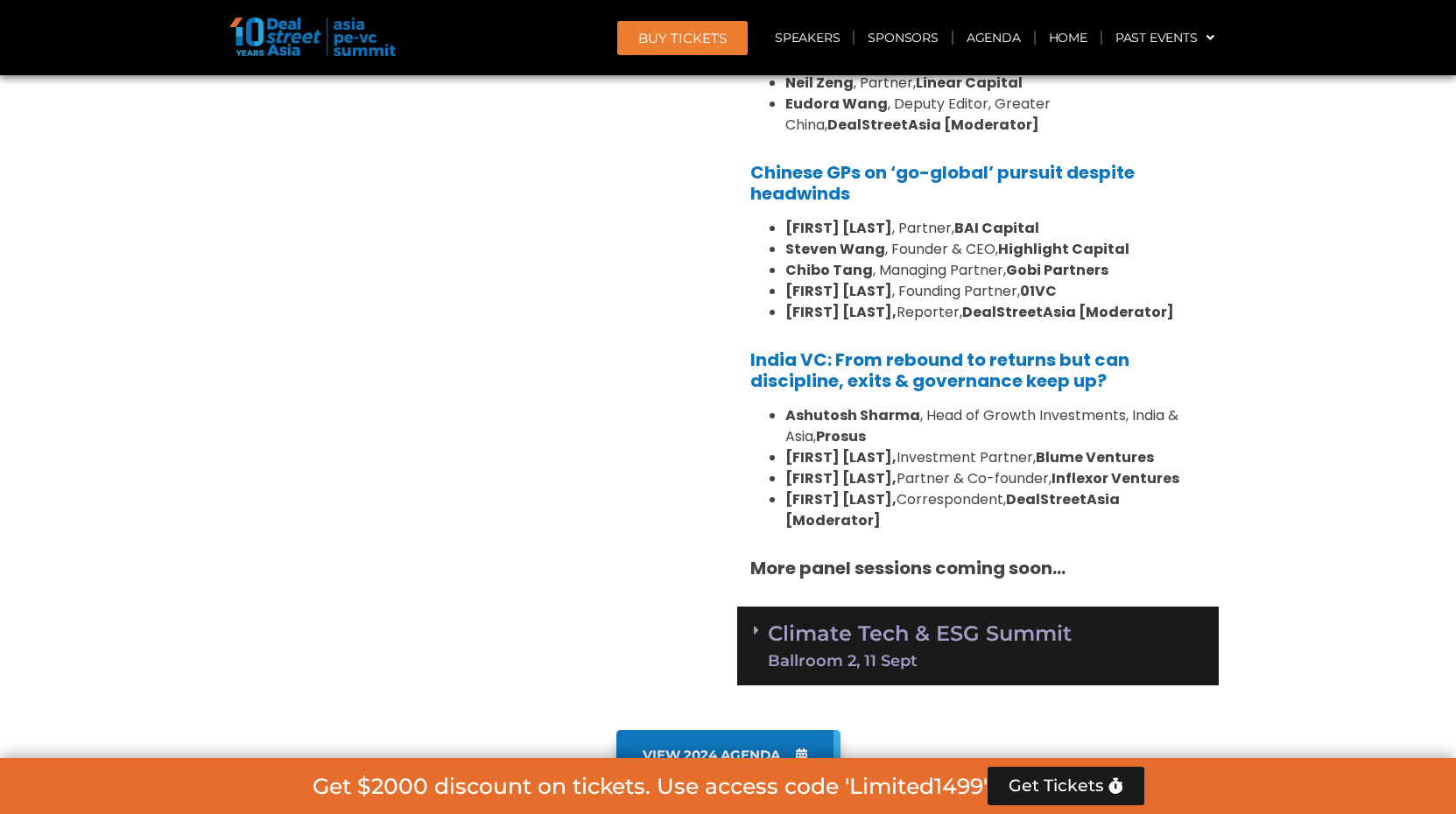 scroll, scrollTop: 1929, scrollLeft: 0, axis: vertical 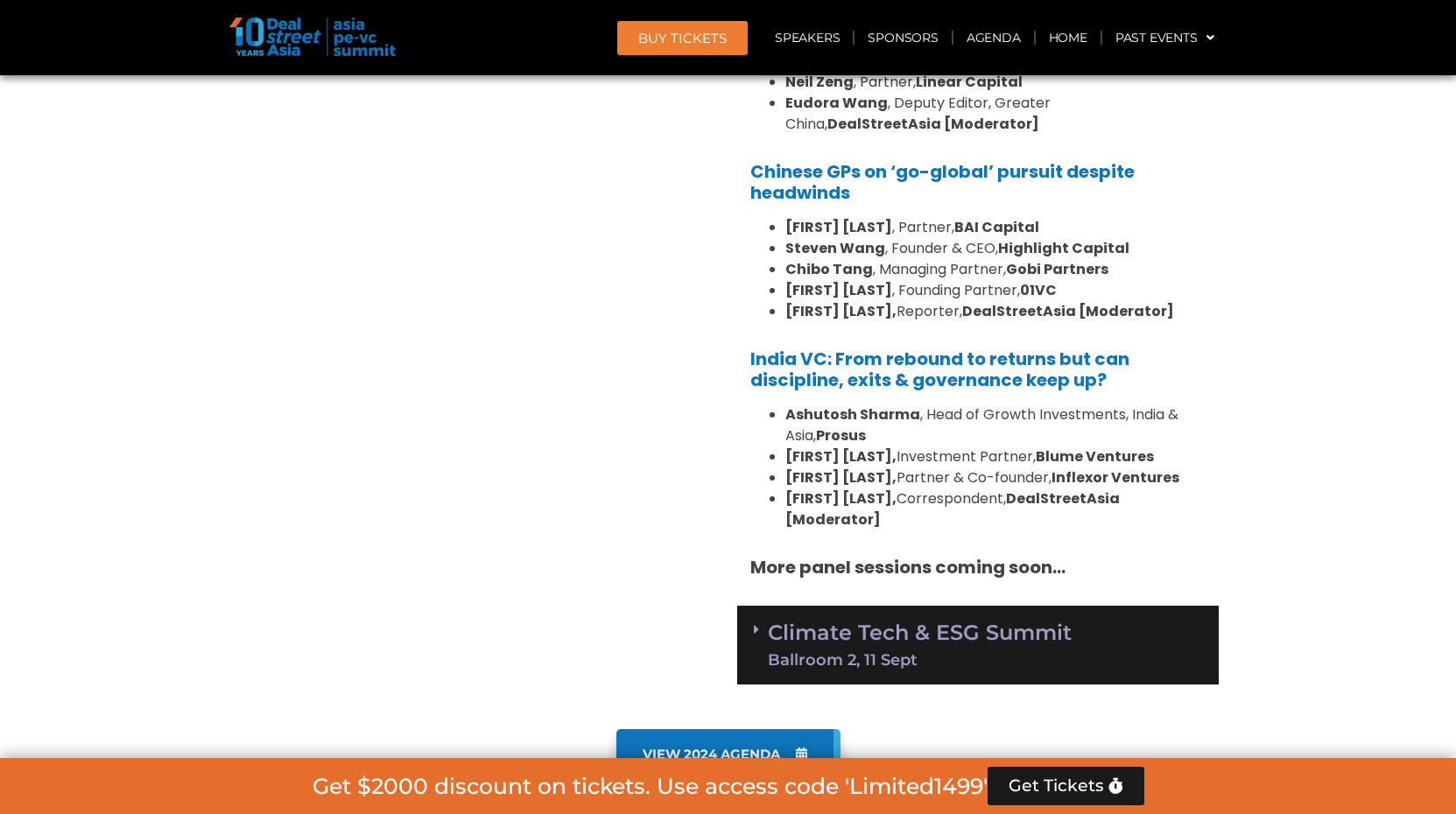 click on "Climate Tech & ESG Summit  Ballroom 2, 11 Sept" at bounding box center [978, 645] 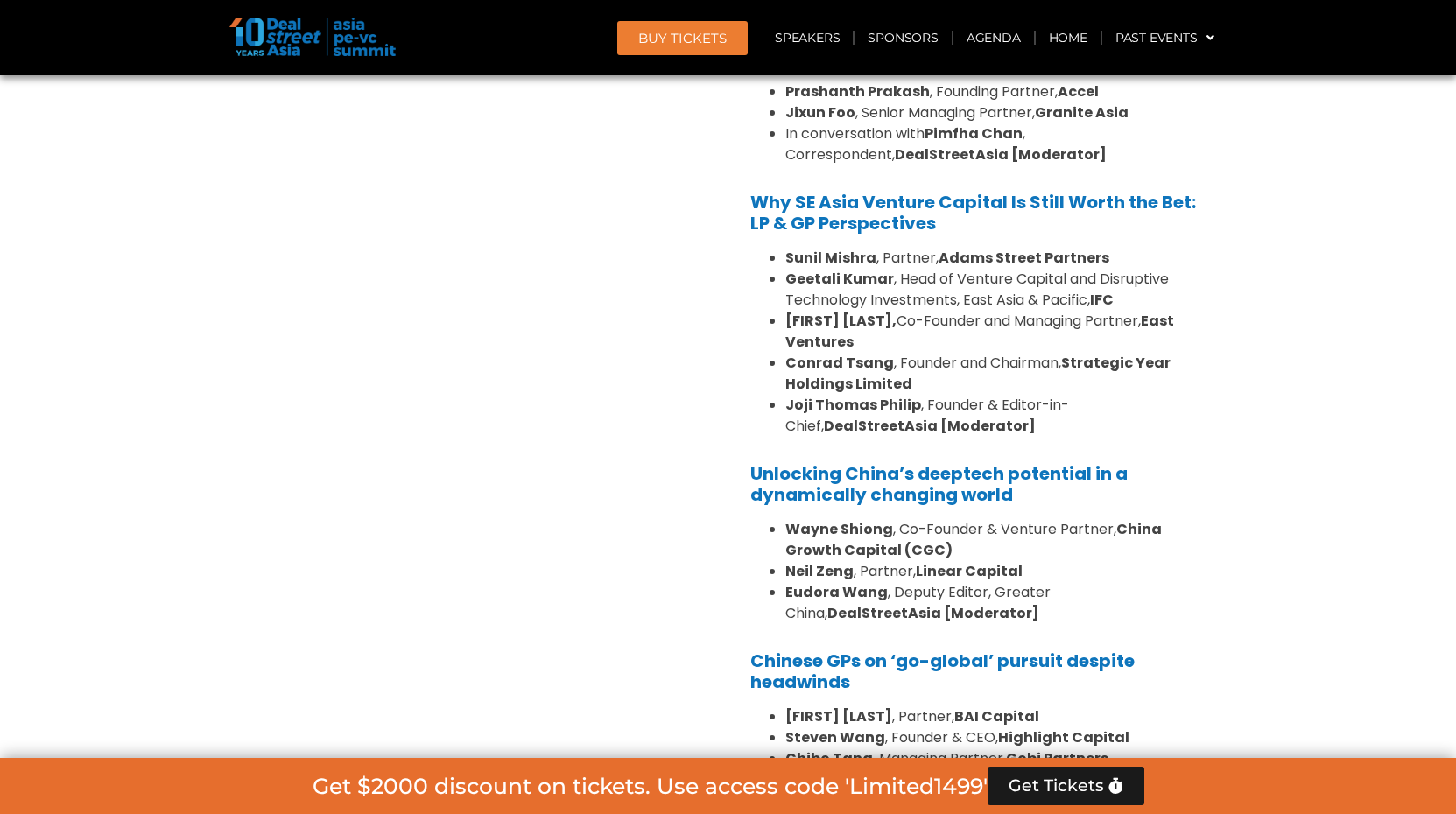 scroll, scrollTop: 1277, scrollLeft: 0, axis: vertical 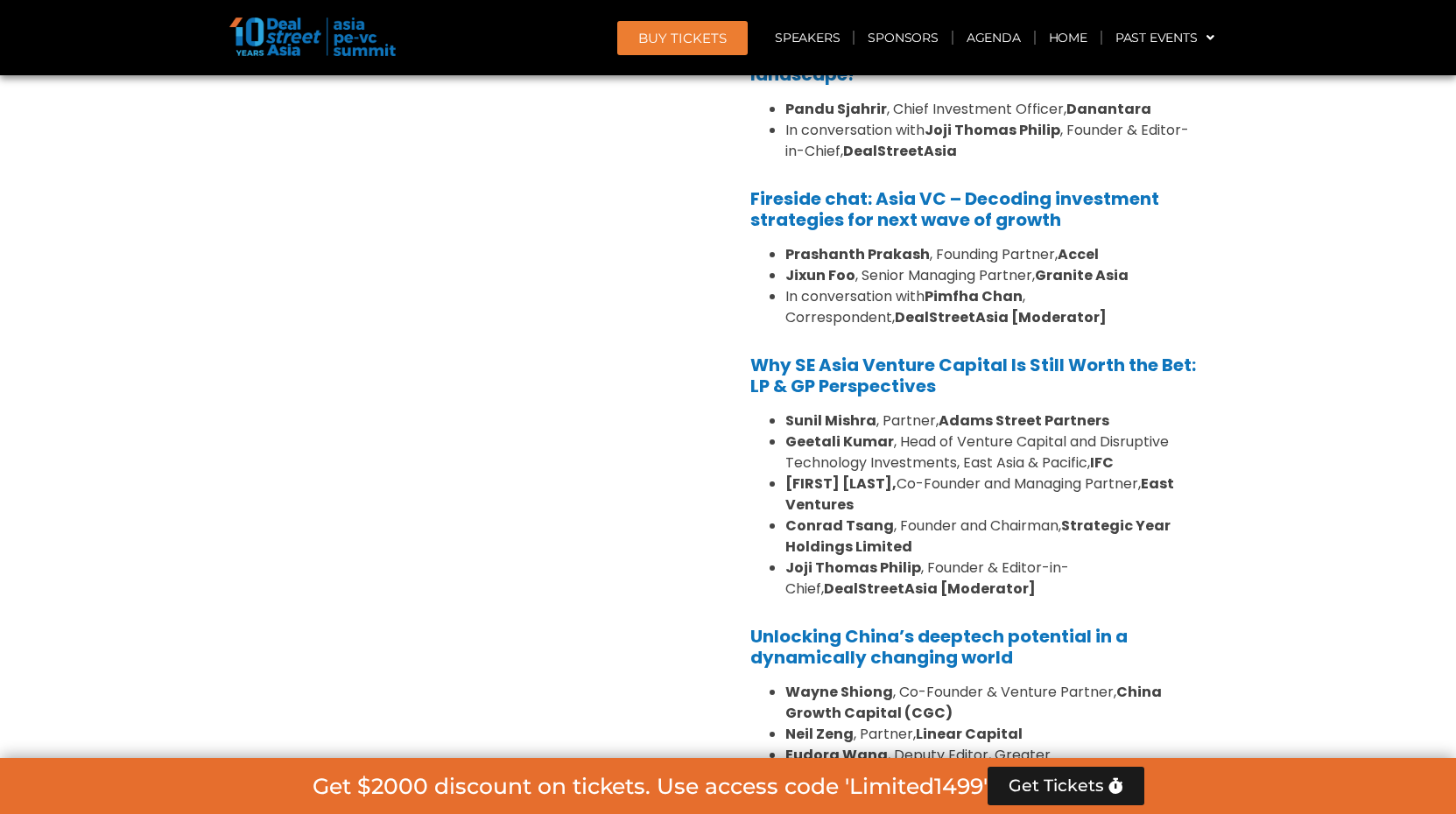 click on "[FIRST] [LAST] , Founding Partner,  Accel" at bounding box center [995, 255] 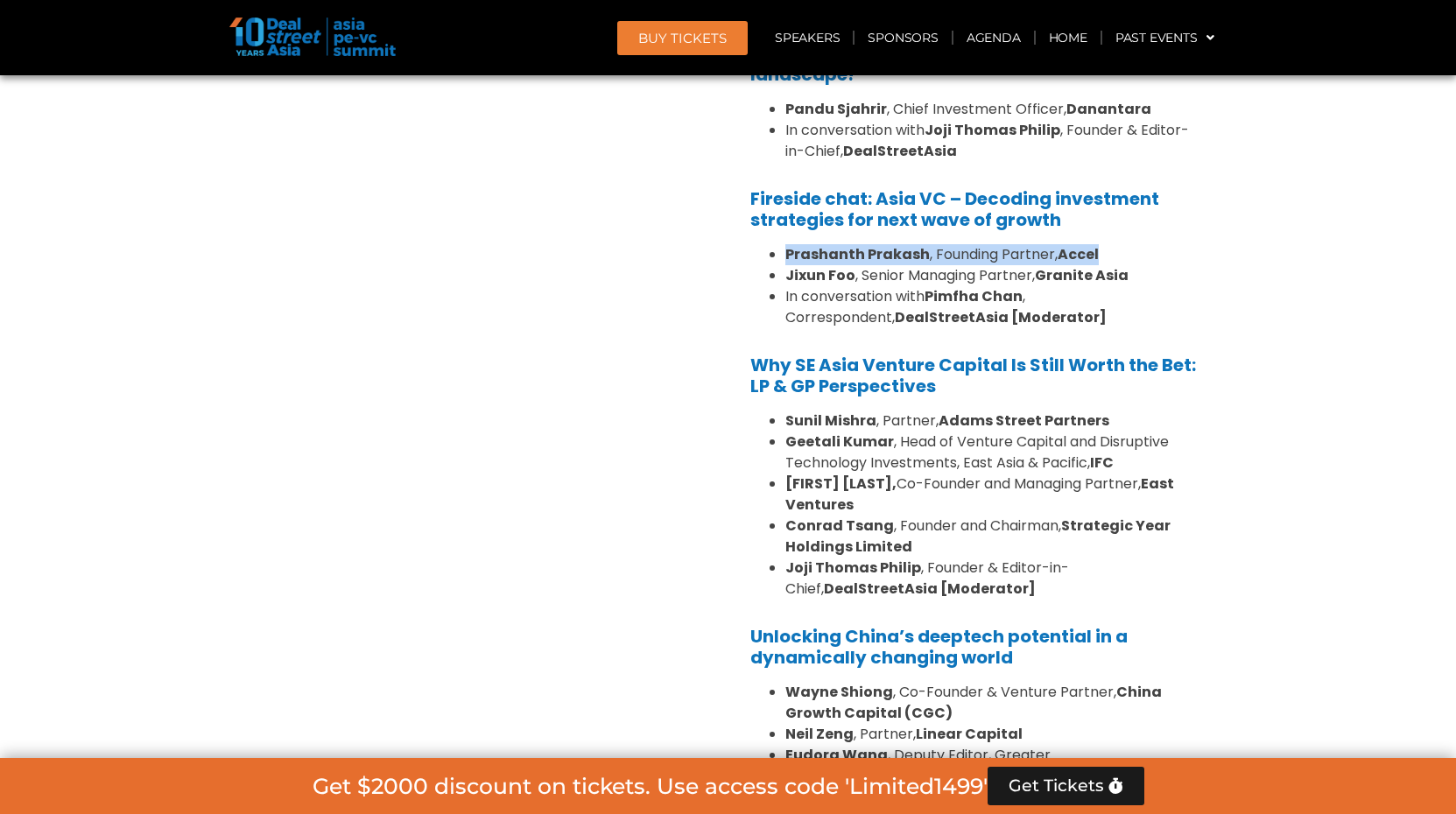 click on "[FIRST] [LAST] , Founding Partner,  Accel" at bounding box center (995, 255) 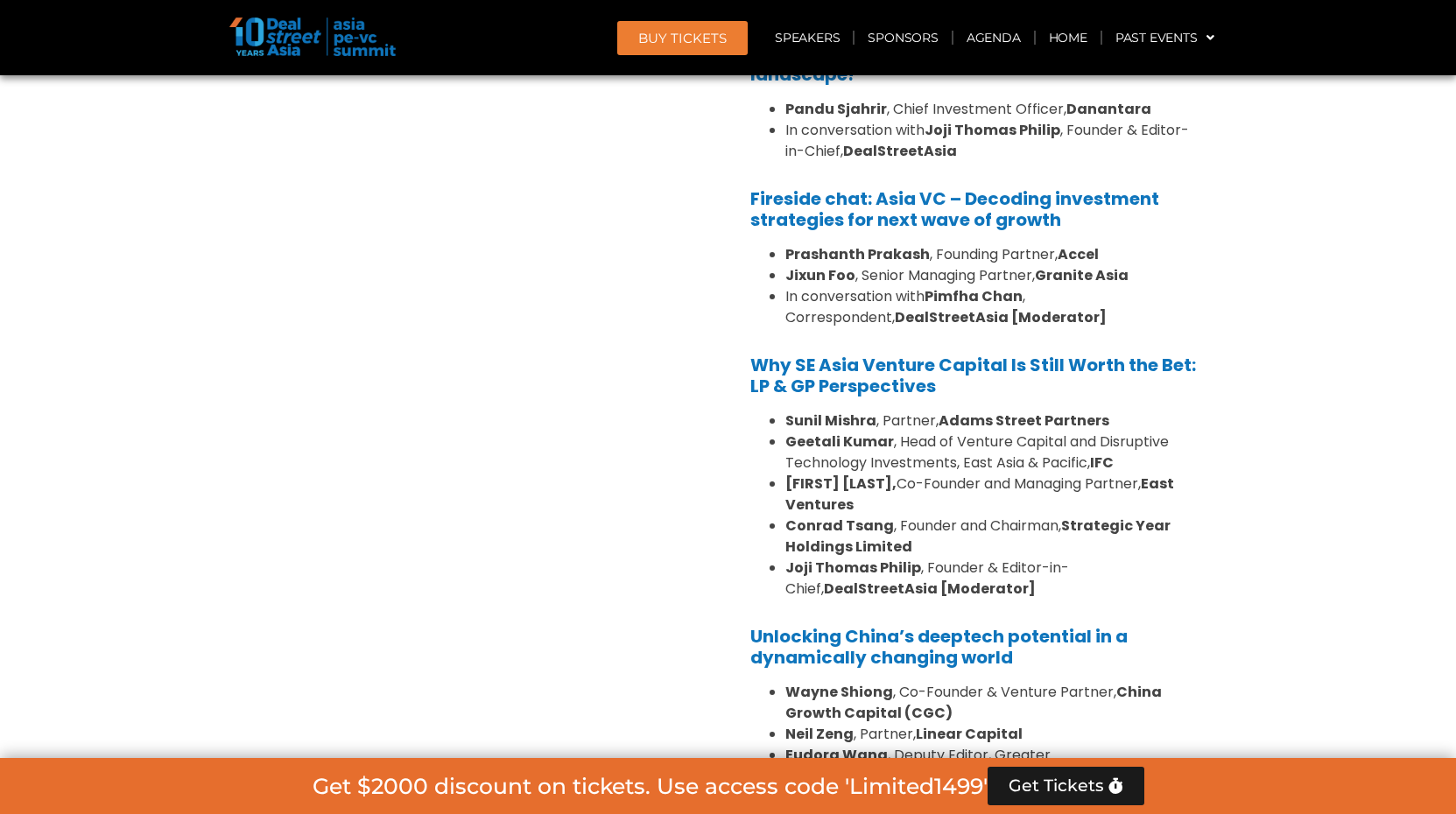 click on "[FIRST] [LAST] , Senior Managing Partner,  Granite Asia" at bounding box center (995, 276) 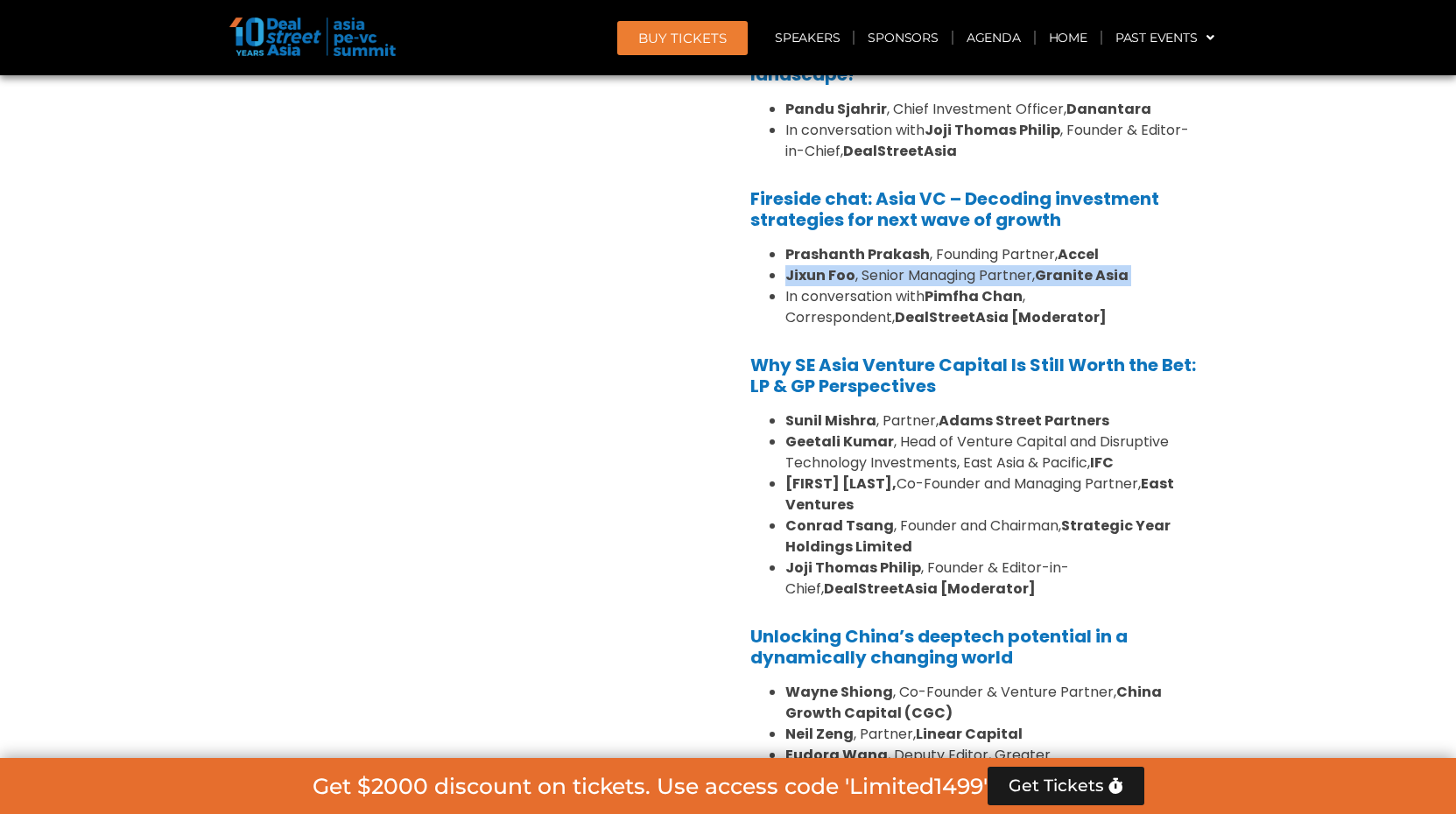 click on "[FIRST] [LAST] , Senior Managing Partner,  Granite Asia" at bounding box center [995, 276] 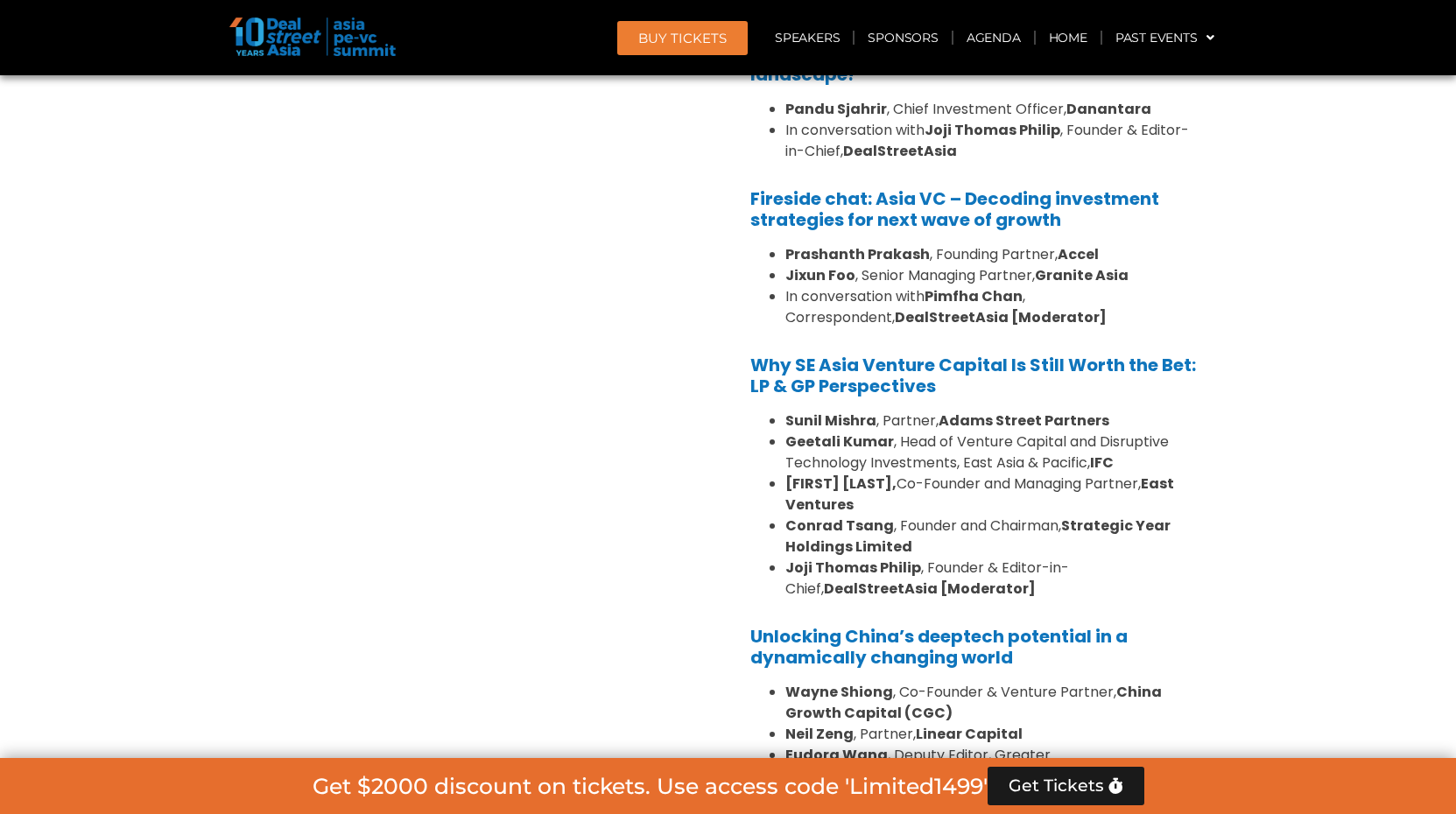 click on "Private Equity & Investment Summit Ballroom 1, 10 Sept
8:00 am – 9:00 am | Registration & Networking Coffee
9:00 am – 9:15 am | Welcome Address by [FIRST] [LAST], Founder & Editor-in-Chief, DealStreetAsia
9:20 am – 10:10 am |   Opening Session –   Navigating the Storm: Are Global Headwinds Reshaping Asia’s Private Equity Playbook?
[FIRST] [LAST] , Co-Head of Private Equity,  PAG
[FIRST] [LAST] , Senior Partner & Co-Head of Solutions,  Mubadala Capital
[FIRST] [LAST] , Partner & Chief Financial Officer,  HOPU Investments
[FIRST] [LAST] , Head of South East Asia,  Hamilton Lane
[FIRST] [LAST] , Managing Editor,  DealStreetAsia [Moderator]
10:10 am – 10:40 am | Networking Coffee Break
10:40 am – 11:30 am |  A Region Recalibrated: How Southeast Asia’s GPs Are Navigating a Changed Private Equity Landscape" at bounding box center [728, 1061] 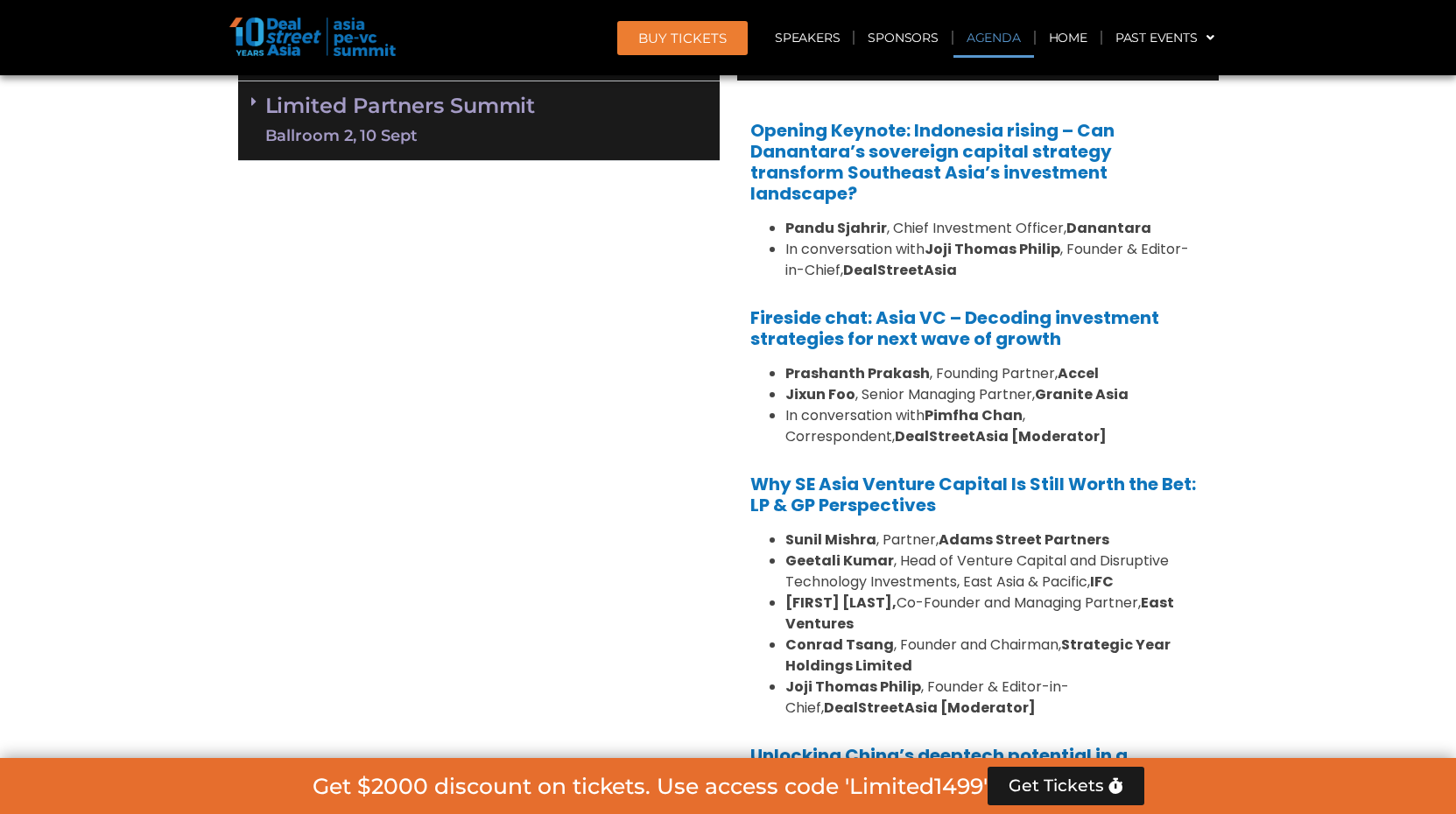 scroll, scrollTop: 1154, scrollLeft: 0, axis: vertical 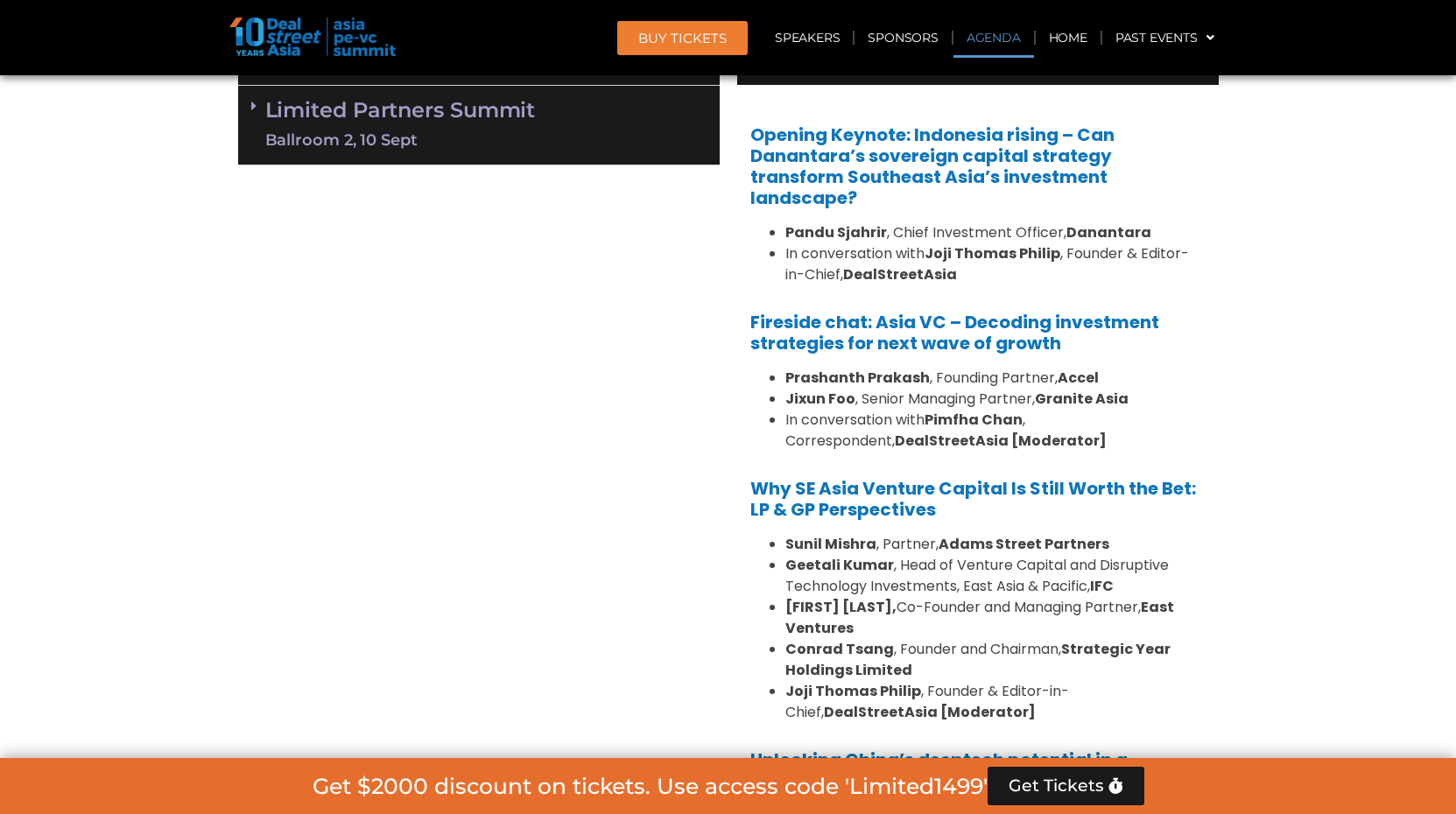 click on "Pimfha Chan" at bounding box center [974, 419] 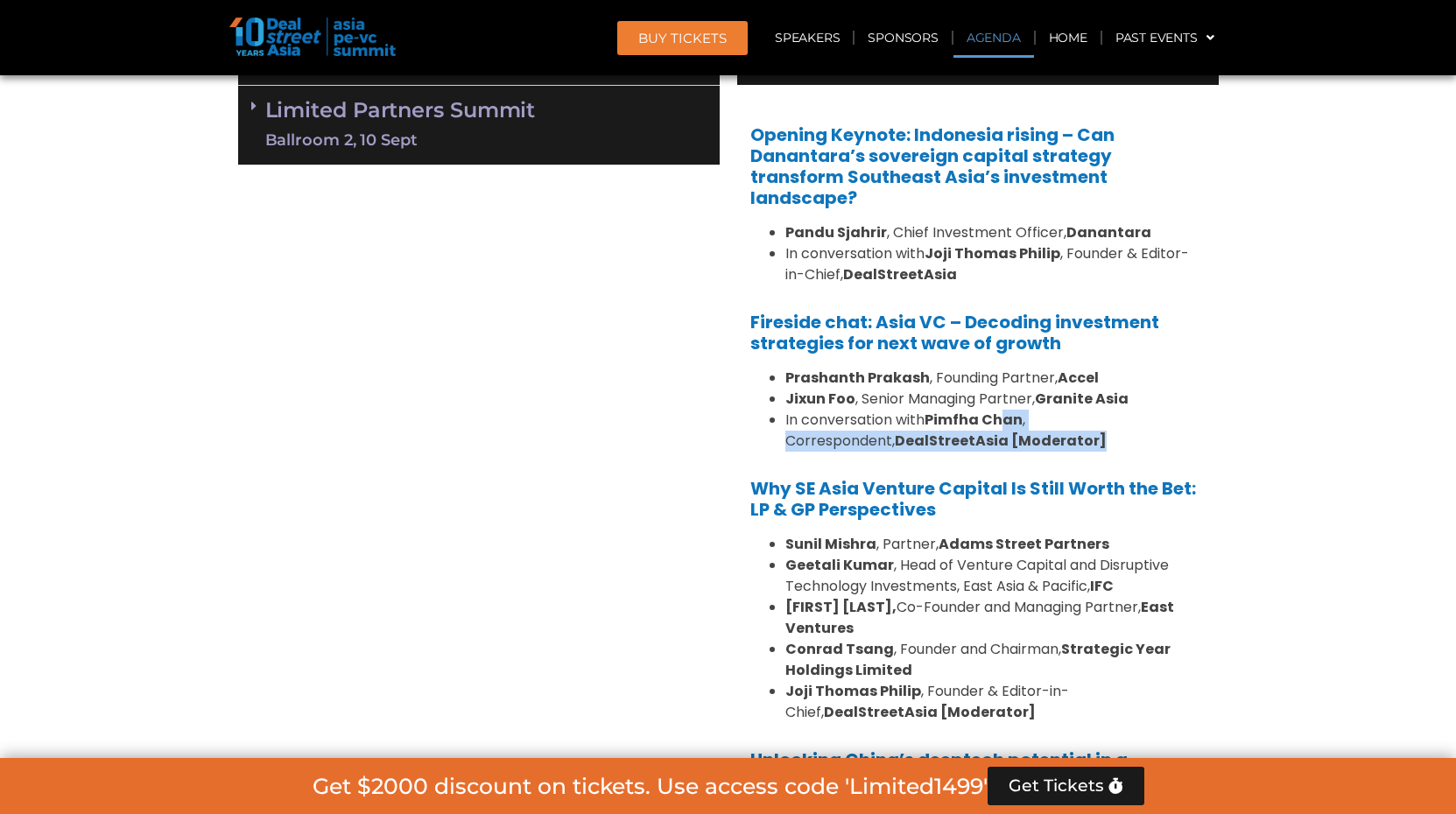 drag, startPoint x: 1002, startPoint y: 416, endPoint x: 1005, endPoint y: 388, distance: 28.160256 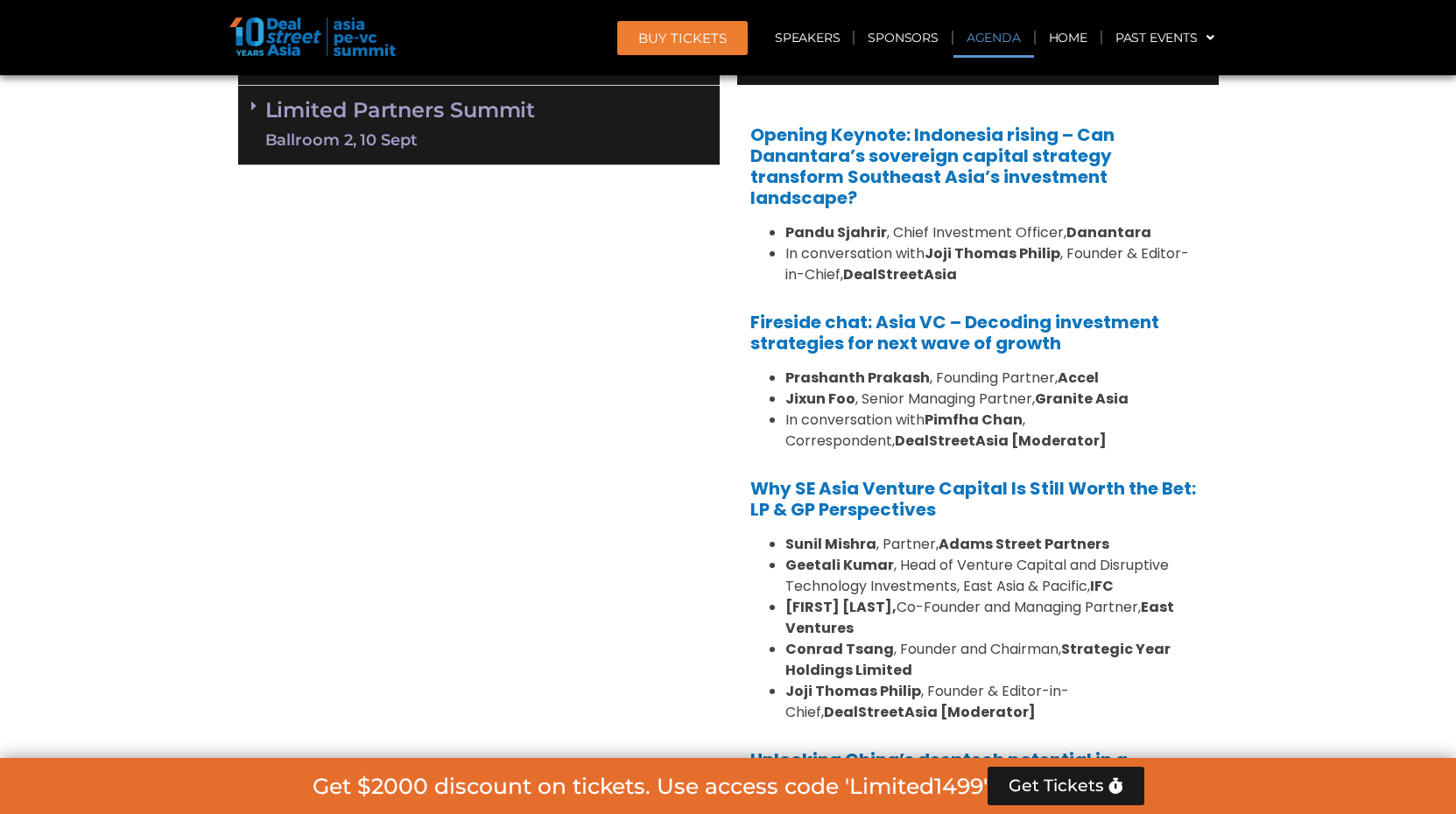 click on "Pimfha Chan" at bounding box center [974, 419] 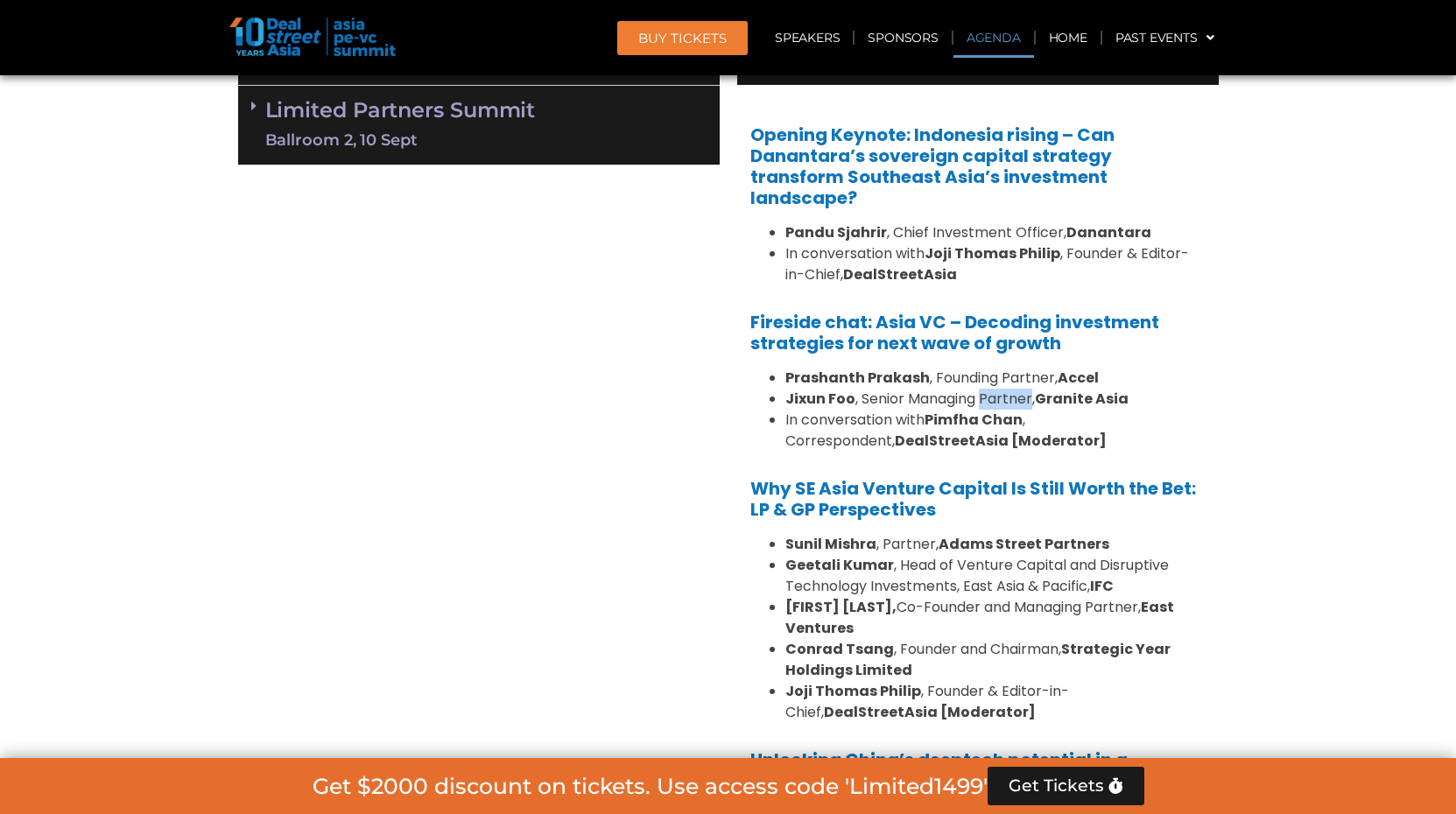 click on "[FIRST] [LAST] , Senior Managing Partner,  Granite Asia" at bounding box center [995, 399] 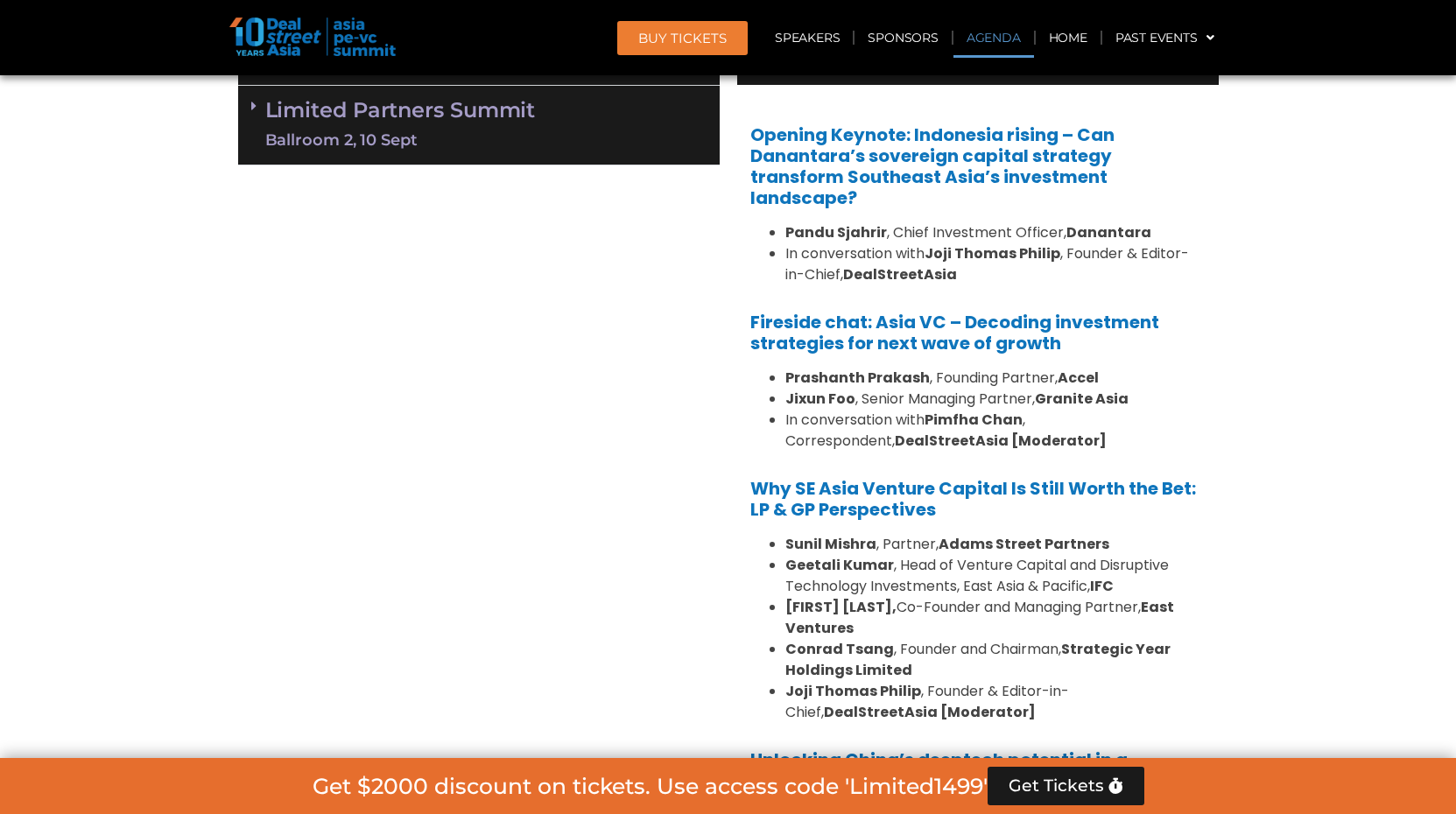 click on "Private Equity & Investment Summit Ballroom 1, 10 Sept
8:00 am – 9:00 am | Registration & Networking Coffee
9:00 am – 9:15 am | Welcome Address by [FIRST] [LAST], Founder & Editor-in-Chief, DealStreetAsia
9:20 am – 10:10 am |   Opening Session –   Navigating the Storm: Are Global Headwinds Reshaping Asia’s Private Equity Playbook?
[FIRST] [LAST] , Co-Head of Private Equity,  PAG
[FIRST] [LAST] , Senior Partner & Co-Head of Solutions,  Mubadala Capital
[FIRST] [LAST] , Partner & Chief Financial Officer,  HOPU Investments
[FIRST] [LAST] , Head of South East Asia,  Hamilton Lane
[FIRST] [LAST] , Managing Editor,  DealStreetAsia [Moderator]
10:10 am – 10:40 am | Networking Coffee Break
10:40 am – 11:30 am |  A Region Recalibrated: How Southeast Asia’s GPs Are Navigating a Changed Private Equity Landscape" at bounding box center (728, 1184) 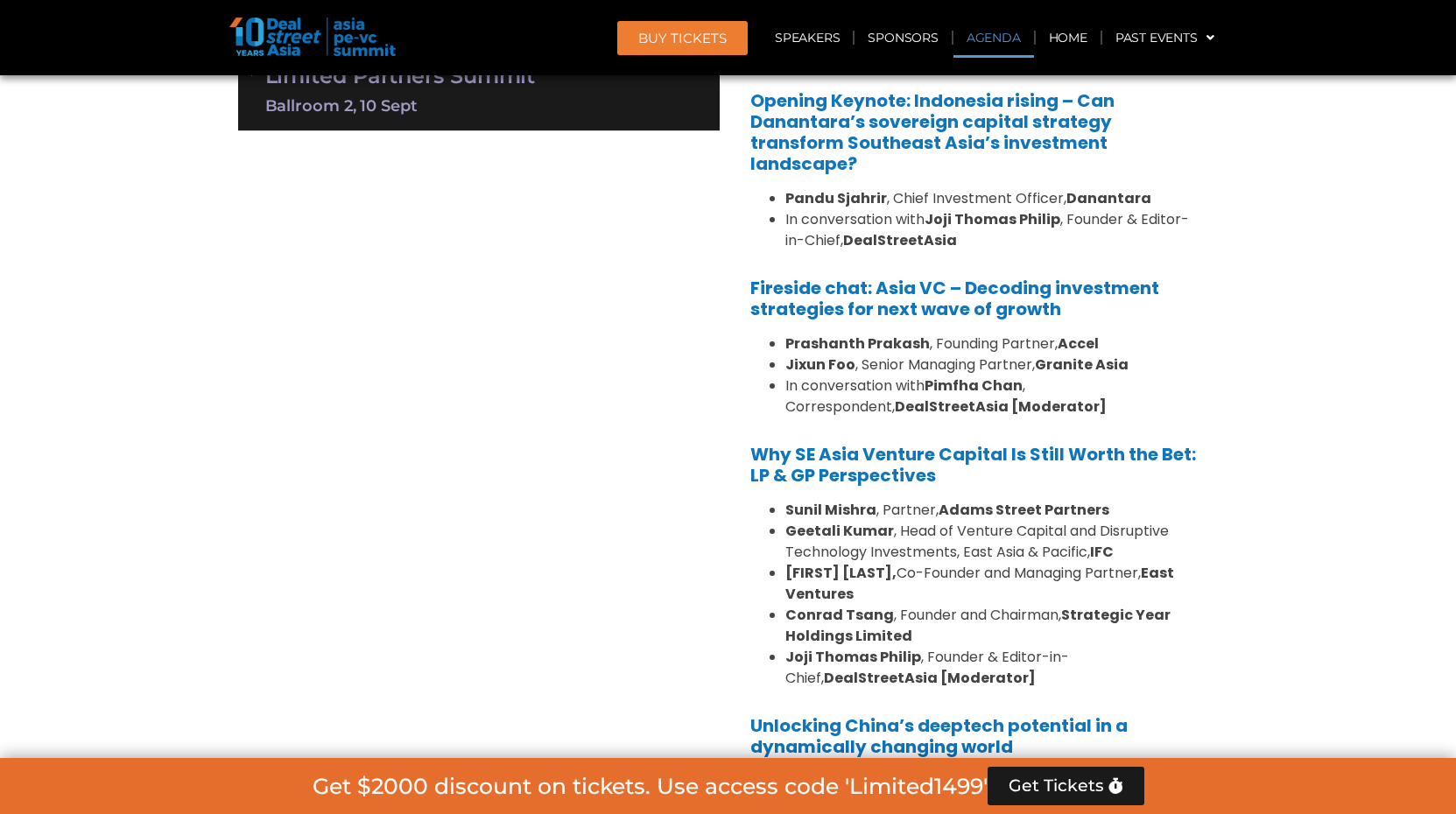scroll, scrollTop: 1098, scrollLeft: 0, axis: vertical 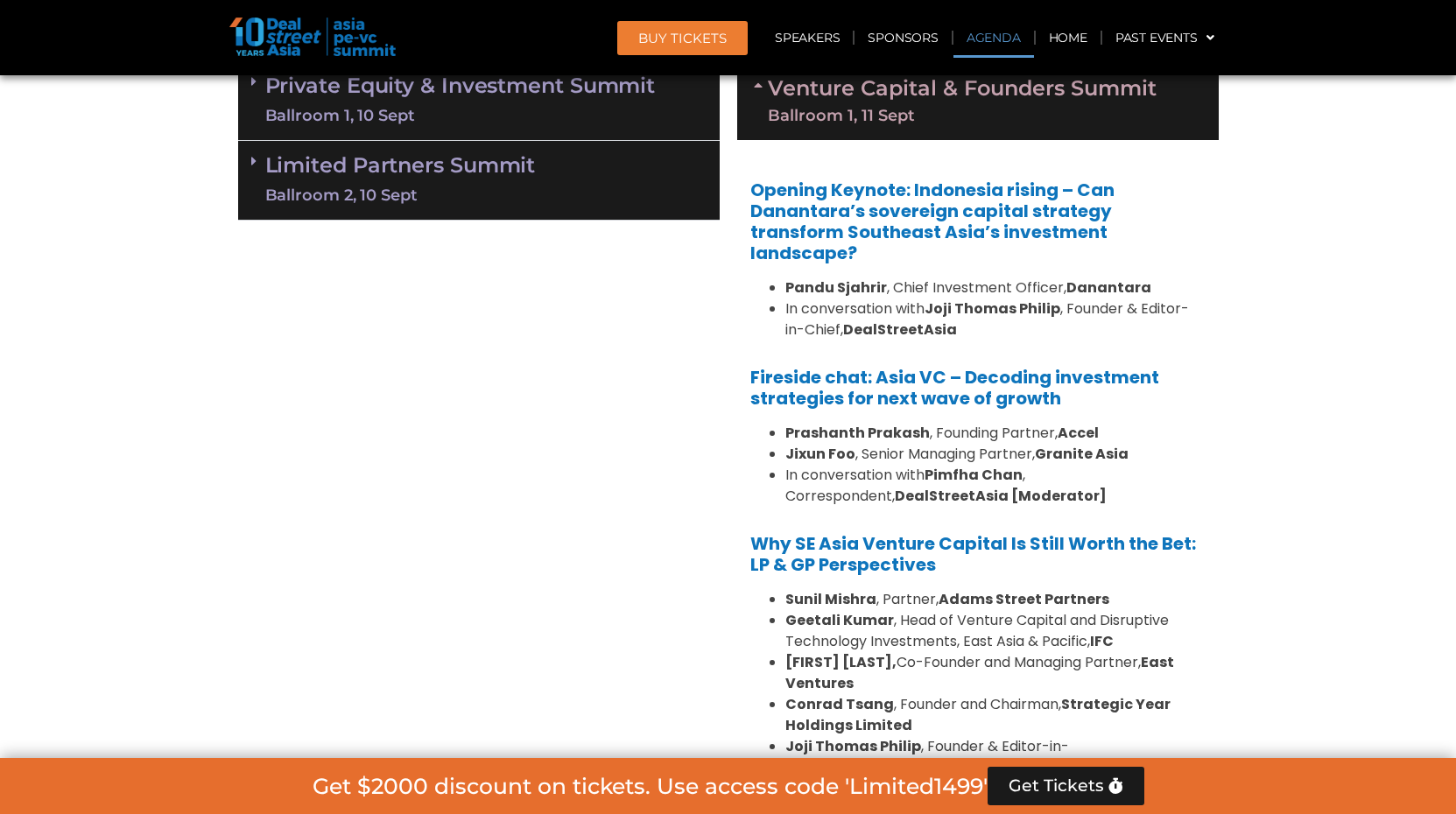 click on "Private Equity & Investment Summit Ballroom 1, 10 Sept
8:00 am – 9:00 am | Registration & Networking Coffee
9:00 am – 9:15 am | Welcome Address by [FIRST] [LAST], Founder & Editor-in-Chief, DealStreetAsia
9:20 am – 10:10 am |   Opening Session –   Navigating the Storm: Are Global Headwinds Reshaping Asia’s Private Equity Playbook?
[FIRST] [LAST] , Co-Head of Private Equity,  PAG
[FIRST] [LAST] , Senior Partner & Co-Head of Solutions,  Mubadala Capital
[FIRST] [LAST] , Partner & Chief Financial Officer,  HOPU Investments
[FIRST] [LAST] , Head of South East Asia,  Hamilton Lane
[FIRST] [LAST] , Managing Editor,  DealStreetAsia [Moderator]
10:10 am – 10:40 am | Networking Coffee Break
10:40 am – 11:30 am |  A Region Recalibrated: How Southeast Asia’s GPs Are Navigating a Changed Private Equity Landscape" at bounding box center (728, 1239) 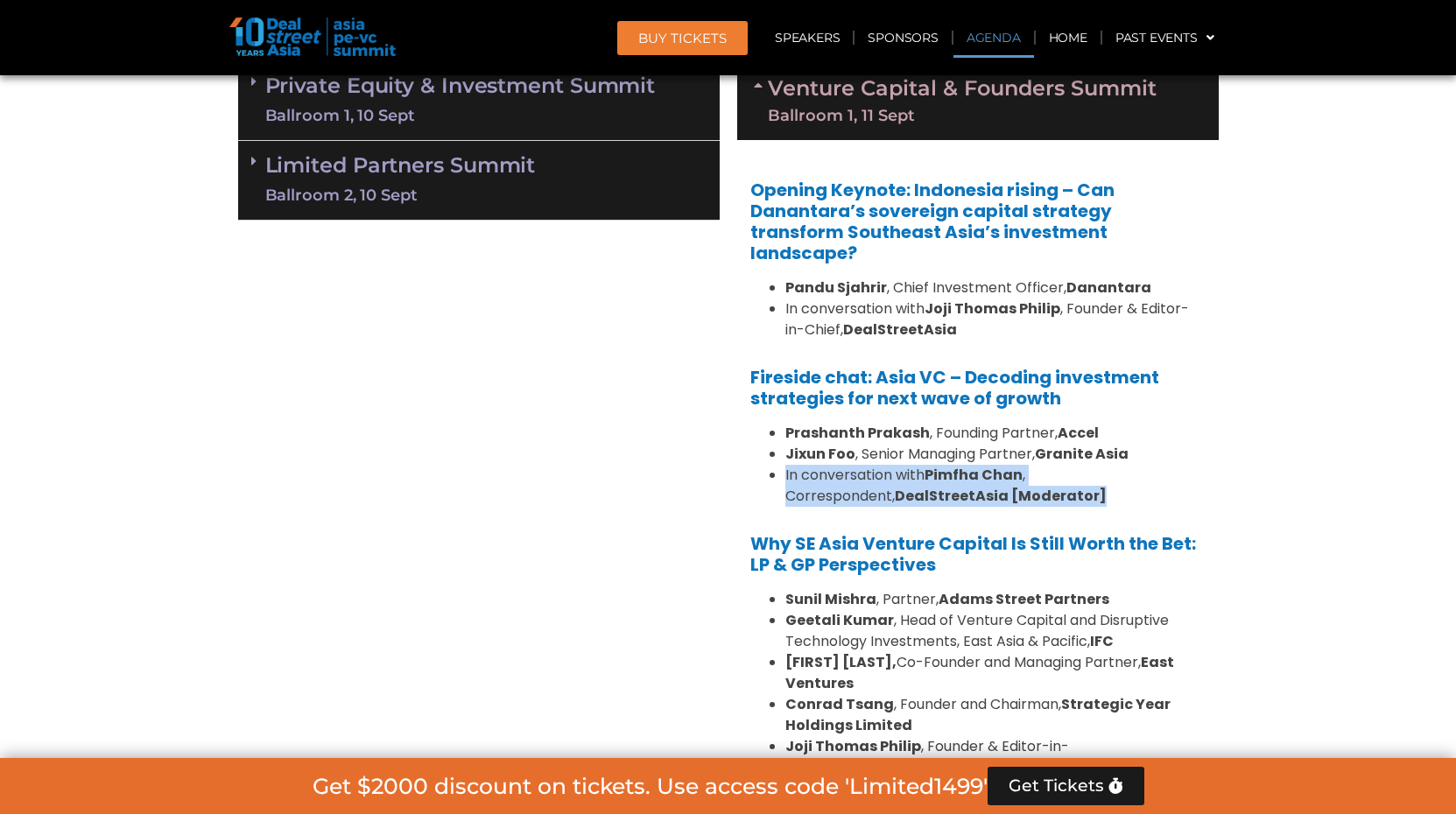 click on "Private Equity & Investment Summit Ballroom 1, 10 Sept
8:00 am – 9:00 am | Registration & Networking Coffee
9:00 am – 9:15 am | Welcome Address by [FIRST] [LAST], Founder & Editor-in-Chief, DealStreetAsia
9:20 am – 10:10 am |   Opening Session –   Navigating the Storm: Are Global Headwinds Reshaping Asia’s Private Equity Playbook?
[FIRST] [LAST] , Co-Head of Private Equity,  PAG
[FIRST] [LAST] , Senior Partner & Co-Head of Solutions,  Mubadala Capital
[FIRST] [LAST] , Partner & Chief Financial Officer,  HOPU Investments
[FIRST] [LAST] , Head of South East Asia,  Hamilton Lane
[FIRST] [LAST] , Managing Editor,  DealStreetAsia [Moderator]
10:10 am – 10:40 am | Networking Coffee Break
10:40 am – 11:30 am |  A Region Recalibrated: How Southeast Asia’s GPs Are Navigating a Changed Private Equity Landscape" at bounding box center [728, 1239] 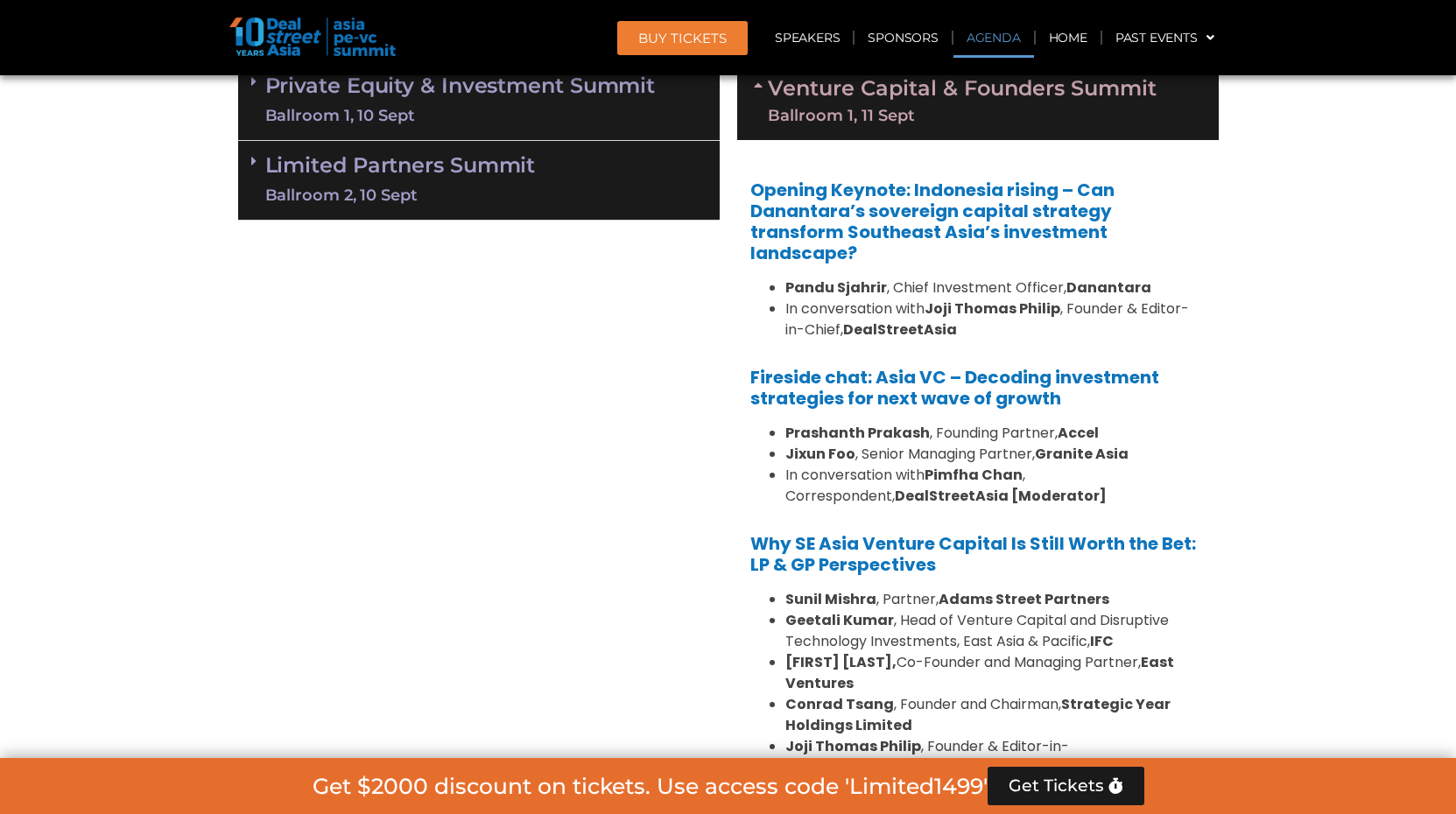 click on "Opening Keynote: Indonesia rising – Can Danantara’s sovereign capital strategy transform Southeast Asia’s investment landscape?
[FIRST] [LAST] , Chief Investment Officer,  Danantara
In conversation with  [FIRST] [LAST] , Founder & Editor-in-Chief,  DealStreetAsia
Fireside chat: Asia VC – Decoding investment strategies for next wave of growth
[FIRST] [LAST] , Founding Partner,  Accel
[FIRST] [LAST] , Senior Managing Partner,  Granite Asia
In conversation with  [FIRST] [LAST] , Correspondent,  DealStreetAsia [Moderator]
Why SE Asia Venture Capital Is Still Worth the Bet: LP & GP Perspectives
[FIRST] [LAST] , Partner,  Adams Street Partners
[FIRST] [LAST] , Head of Venture Capital and Disruptive Technology Investments, East Asia & Pacific,  IFC
[FIRST] [LAST],  Co-Founder and Managing Partner,  East Ventures
[FIRST] [LAST] , Founder and Chairman,  Strategic Year Holdings Limited
[FIRST] [LAST] , Founder & Editor-in-Chief,  DealStreetAsia [Moderator]" at bounding box center (978, 572) 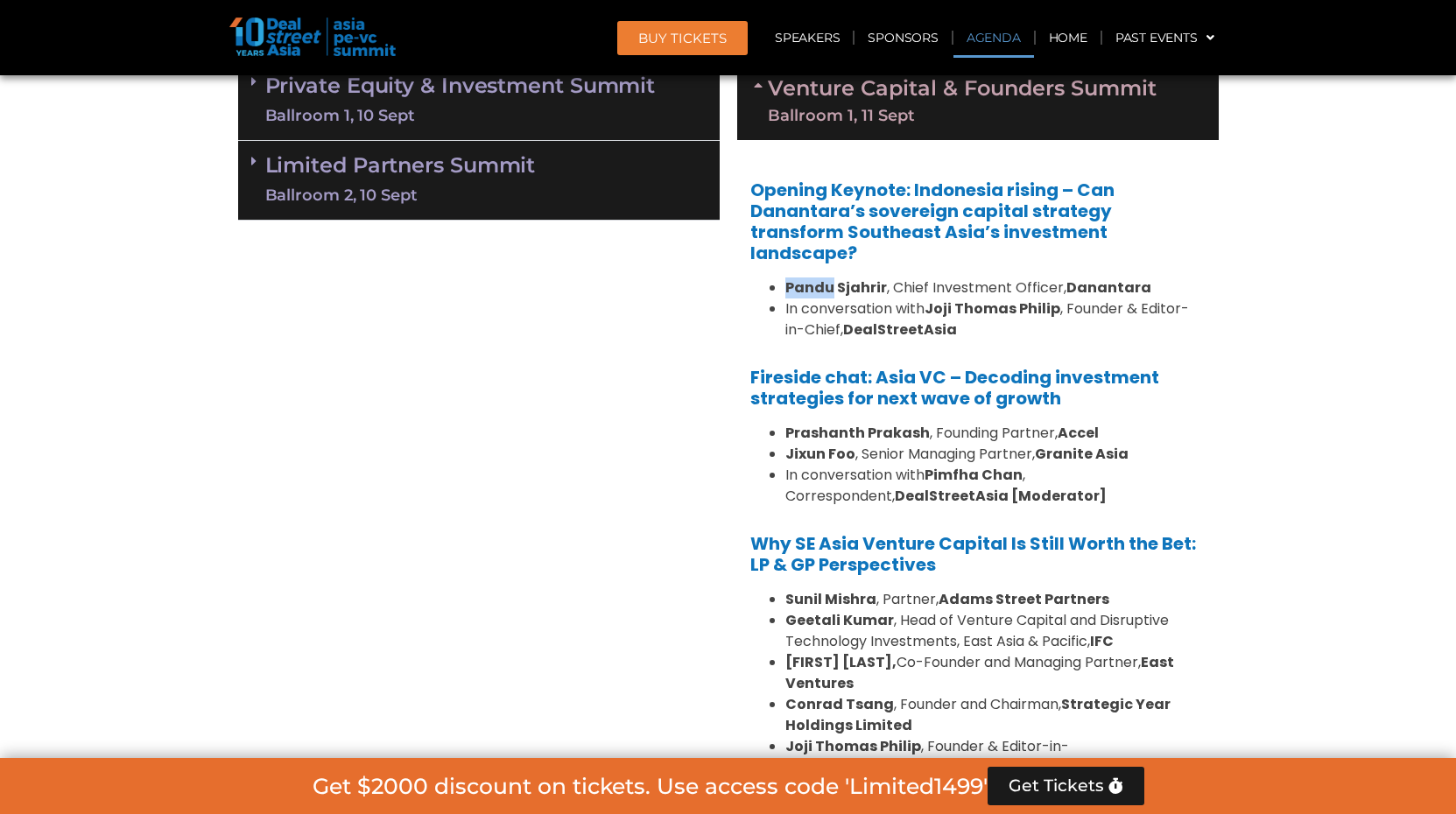 click on "Opening Keynote: Indonesia rising – Can Danantara’s sovereign capital strategy transform Southeast Asia’s investment landscape?
[FIRST] [LAST] , Chief Investment Officer,  Danantara
In conversation with  [FIRST] [LAST] , Founder & Editor-in-Chief,  DealStreetAsia
Fireside chat: Asia VC – Decoding investment strategies for next wave of growth
[FIRST] [LAST] , Founding Partner,  Accel
[FIRST] [LAST] , Senior Managing Partner,  Granite Asia
In conversation with  [FIRST] [LAST] , Correspondent,  DealStreetAsia [Moderator]
Why SE Asia Venture Capital Is Still Worth the Bet: LP & GP Perspectives
[FIRST] [LAST] , Partner,  Adams Street Partners
[FIRST] [LAST] , Head of Venture Capital and Disruptive Technology Investments, East Asia & Pacific,  IFC
[FIRST] [LAST],  Co-Founder and Managing Partner,  East Ventures
[FIRST] [LAST] , Founder and Chairman,  Strategic Year Holdings Limited
[FIRST] [LAST] , Founder & Editor-in-Chief,  DealStreetAsia [Moderator]" at bounding box center [978, 572] 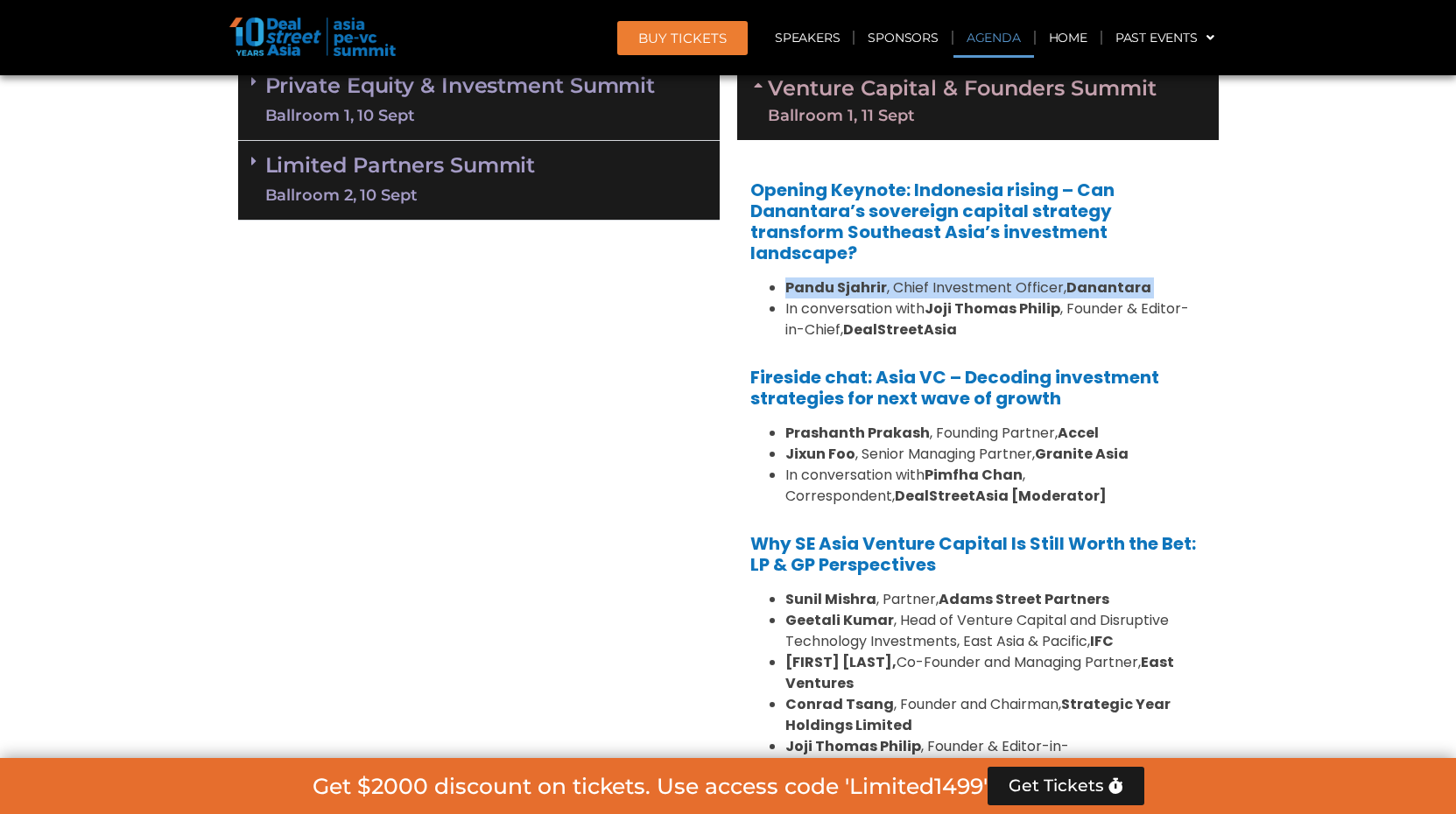 click on "Opening Keynote: Indonesia rising – Can Danantara’s sovereign capital strategy transform Southeast Asia’s investment landscape?
[FIRST] [LAST] , Chief Investment Officer,  Danantara
In conversation with  [FIRST] [LAST] , Founder & Editor-in-Chief,  DealStreetAsia
Fireside chat: Asia VC – Decoding investment strategies for next wave of growth
[FIRST] [LAST] , Founding Partner,  Accel
[FIRST] [LAST] , Senior Managing Partner,  Granite Asia
In conversation with  [FIRST] [LAST] , Correspondent,  DealStreetAsia [Moderator]
Why SE Asia Venture Capital Is Still Worth the Bet: LP & GP Perspectives
[FIRST] [LAST] , Partner,  Adams Street Partners
[FIRST] [LAST] , Head of Venture Capital and Disruptive Technology Investments, East Asia & Pacific,  IFC
[FIRST] [LAST],  Co-Founder and Managing Partner,  East Ventures
[FIRST] [LAST] , Founder and Chairman,  Strategic Year Holdings Limited
[FIRST] [LAST] , Founder & Editor-in-Chief,  DealStreetAsia [Moderator]" at bounding box center [978, 572] 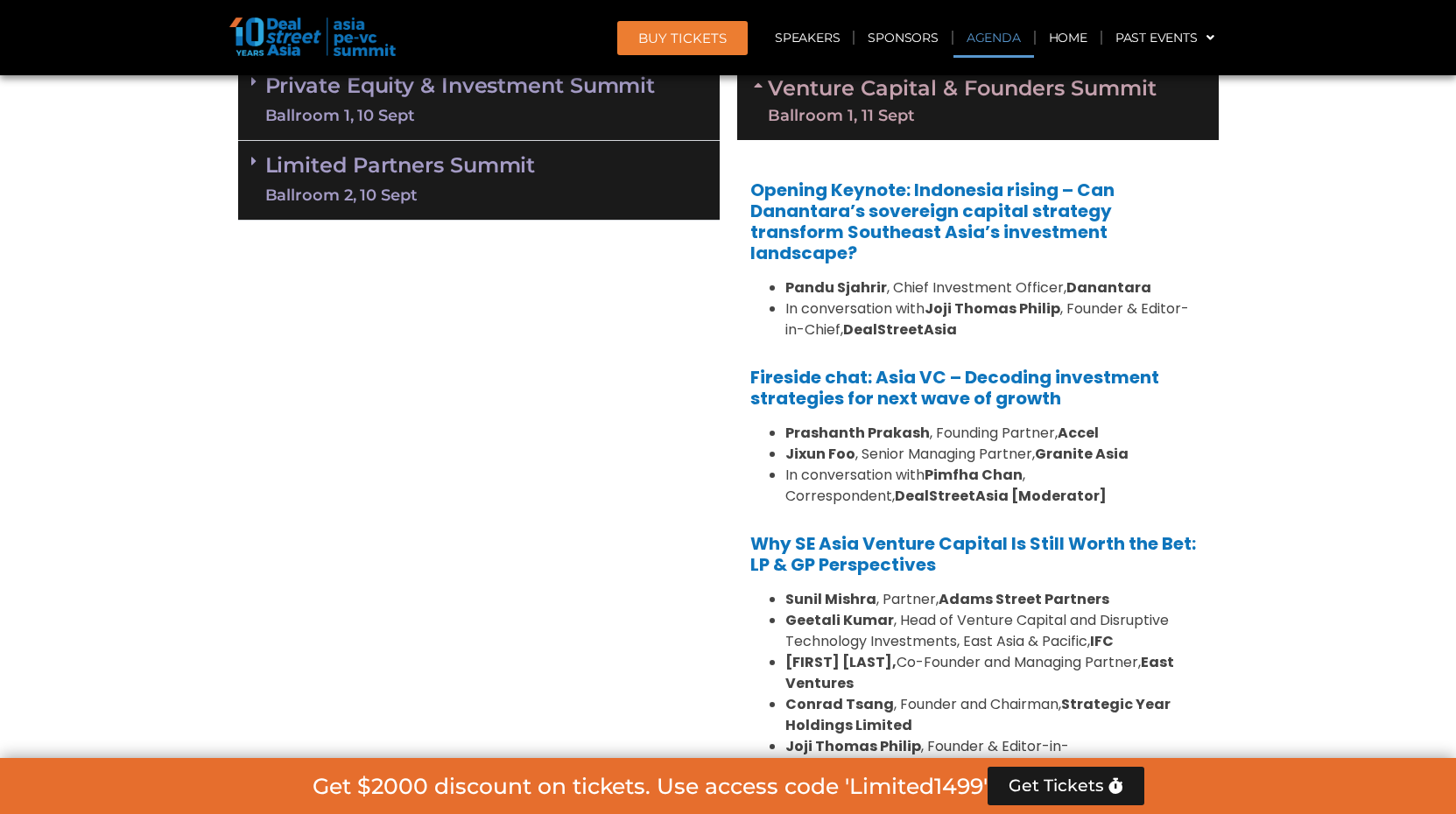 click on "Private Equity & Investment Summit Ballroom 1, 10 Sept
8:00 am – 9:00 am | Registration & Networking Coffee
9:00 am – 9:15 am | Welcome Address by [FIRST] [LAST], Founder & Editor-in-Chief, DealStreetAsia
9:20 am – 10:10 am |   Opening Session –   Navigating the Storm: Are Global Headwinds Reshaping Asia’s Private Equity Playbook?
[FIRST] [LAST] , Co-Head of Private Equity,  PAG
[FIRST] [LAST] , Senior Partner & Co-Head of Solutions,  Mubadala Capital
[FIRST] [LAST] , Partner & Chief Financial Officer,  HOPU Investments
[FIRST] [LAST] , Head of South East Asia,  Hamilton Lane
[FIRST] [LAST] , Managing Editor,  DealStreetAsia [Moderator]
10:10 am – 10:40 am | Networking Coffee Break
10:40 am – 11:30 am |  A Region Recalibrated: How Southeast Asia’s GPs Are Navigating a Changed Private Equity Landscape
[FIRST] [LAST] [LAST] Holdings International" at bounding box center (479, 1239) 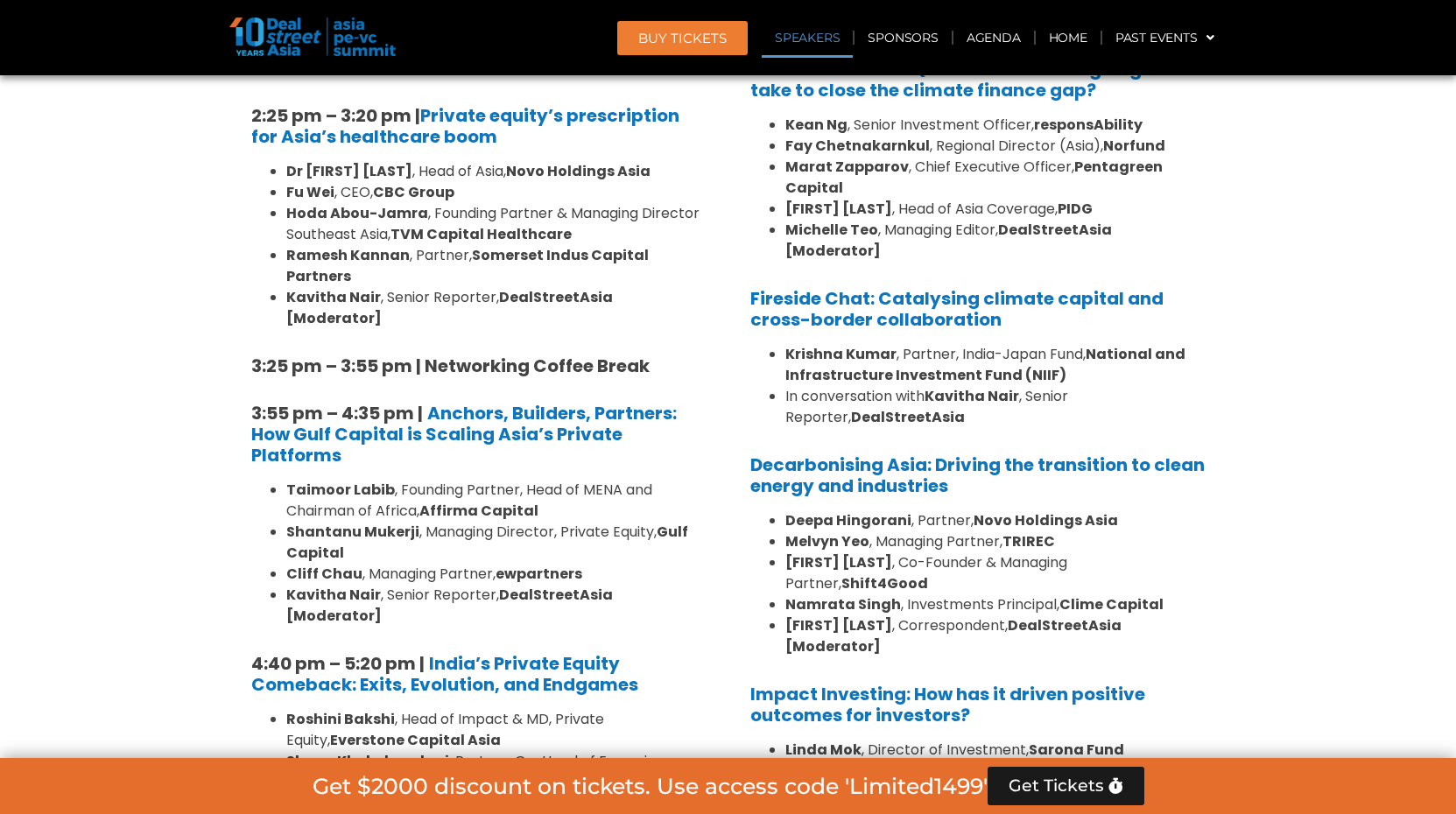 scroll, scrollTop: 2998, scrollLeft: 0, axis: vertical 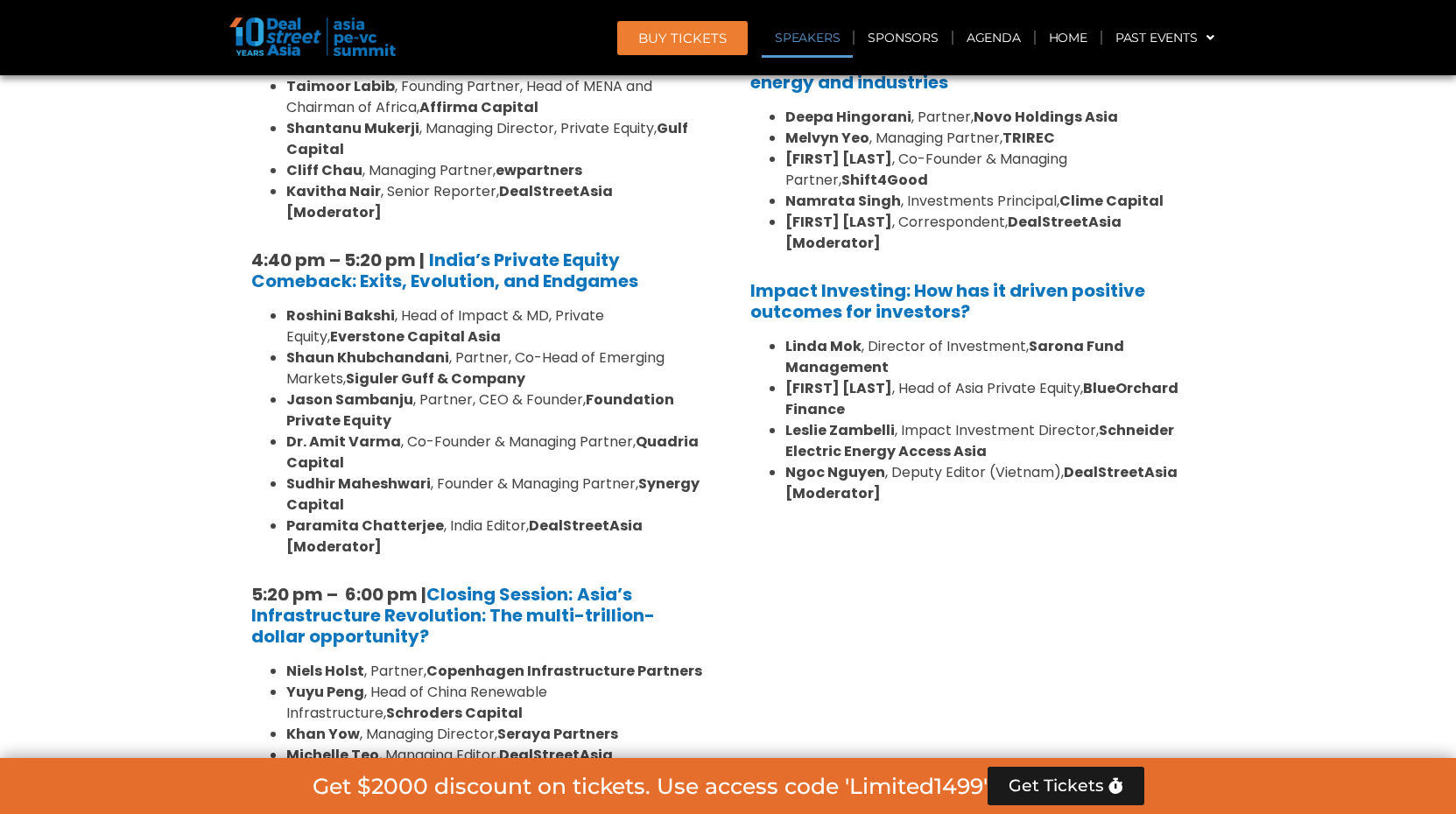 click on "[FIRST] [LAST] , Deputy Editor (Vietnam),  DealStreetAsia [Moderator]" at bounding box center (995, 483) 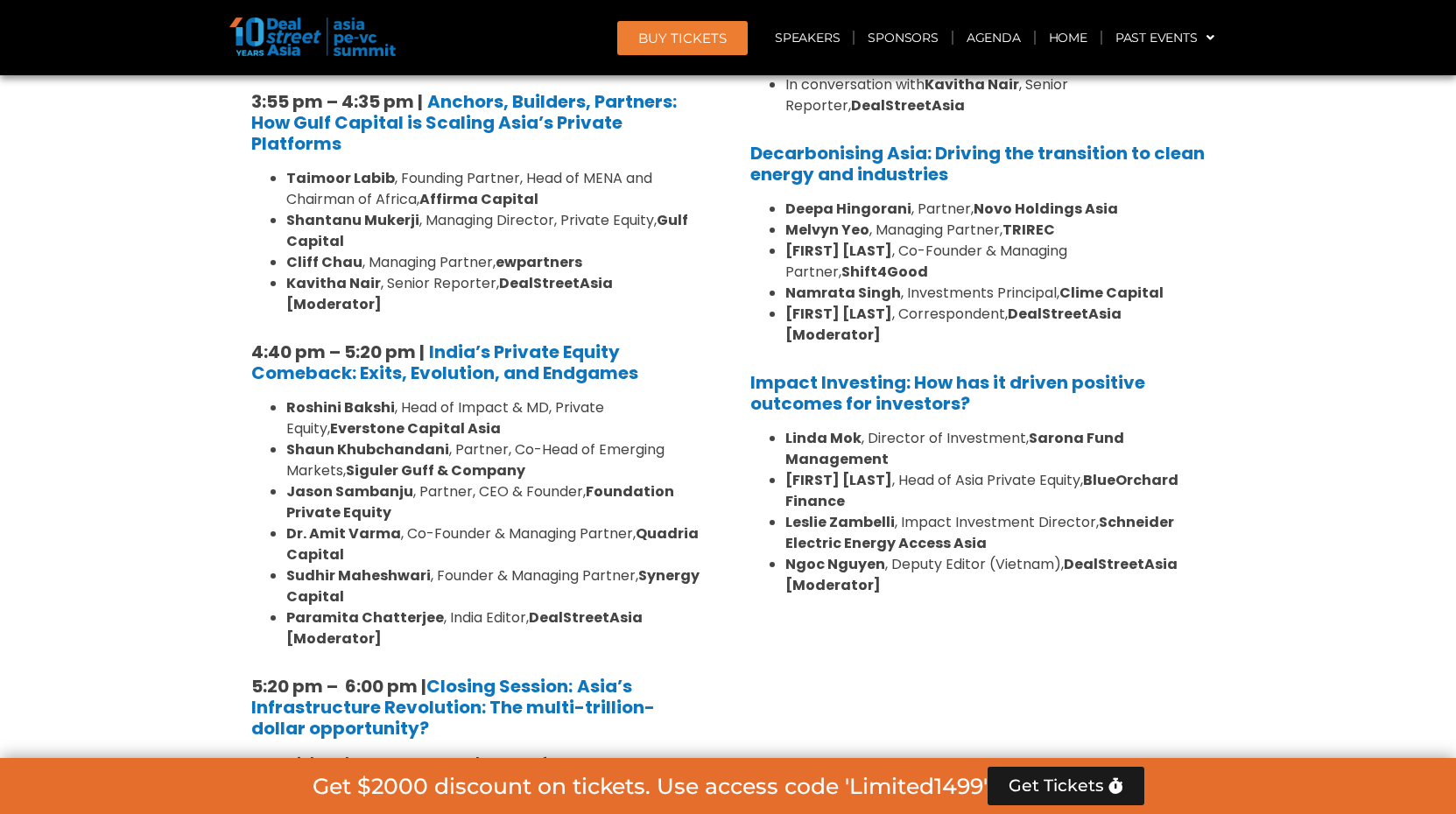 scroll, scrollTop: 3240, scrollLeft: 0, axis: vertical 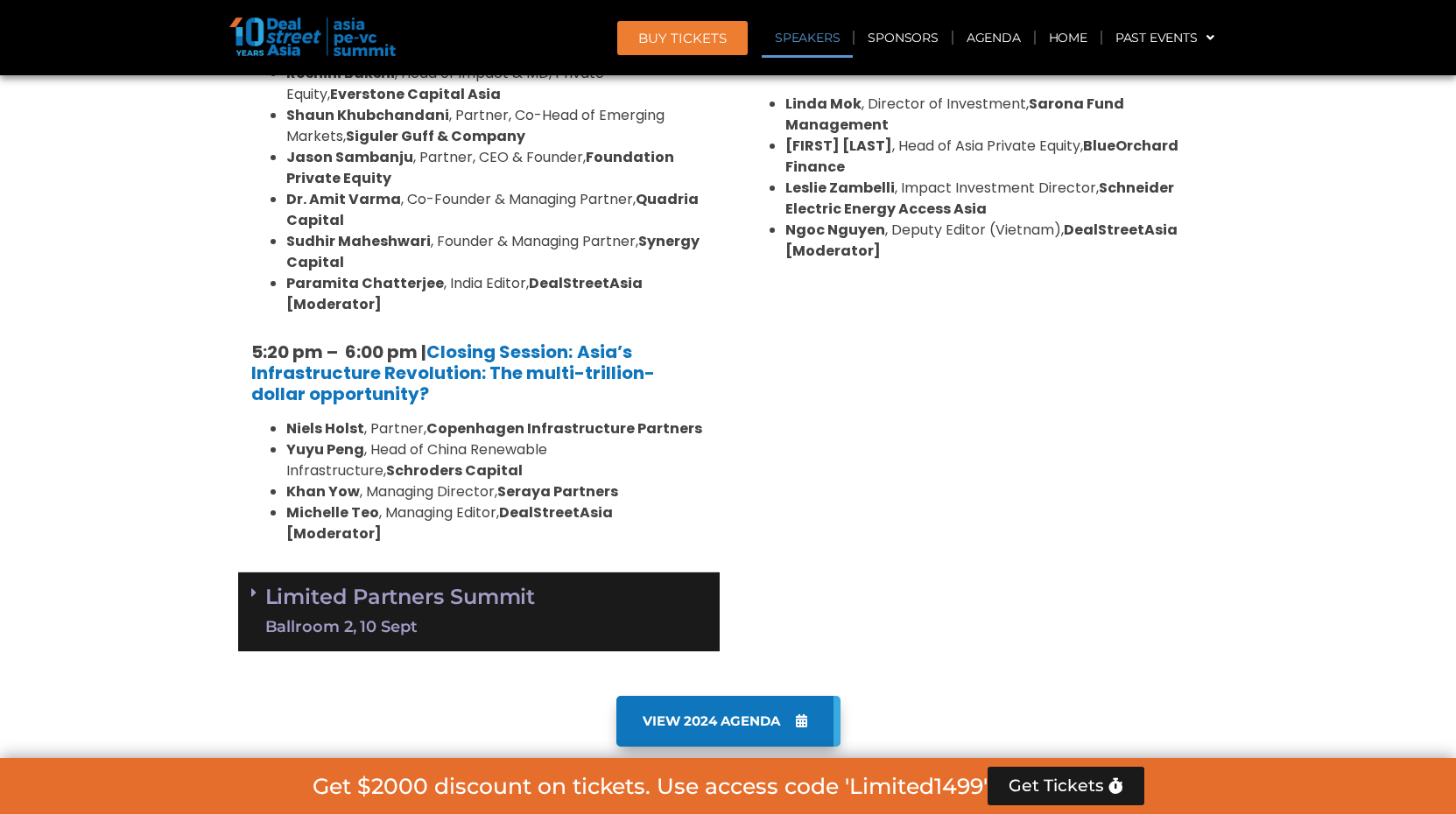 click on "Ballroom 2, 10 Sept" at bounding box center [486, 627] 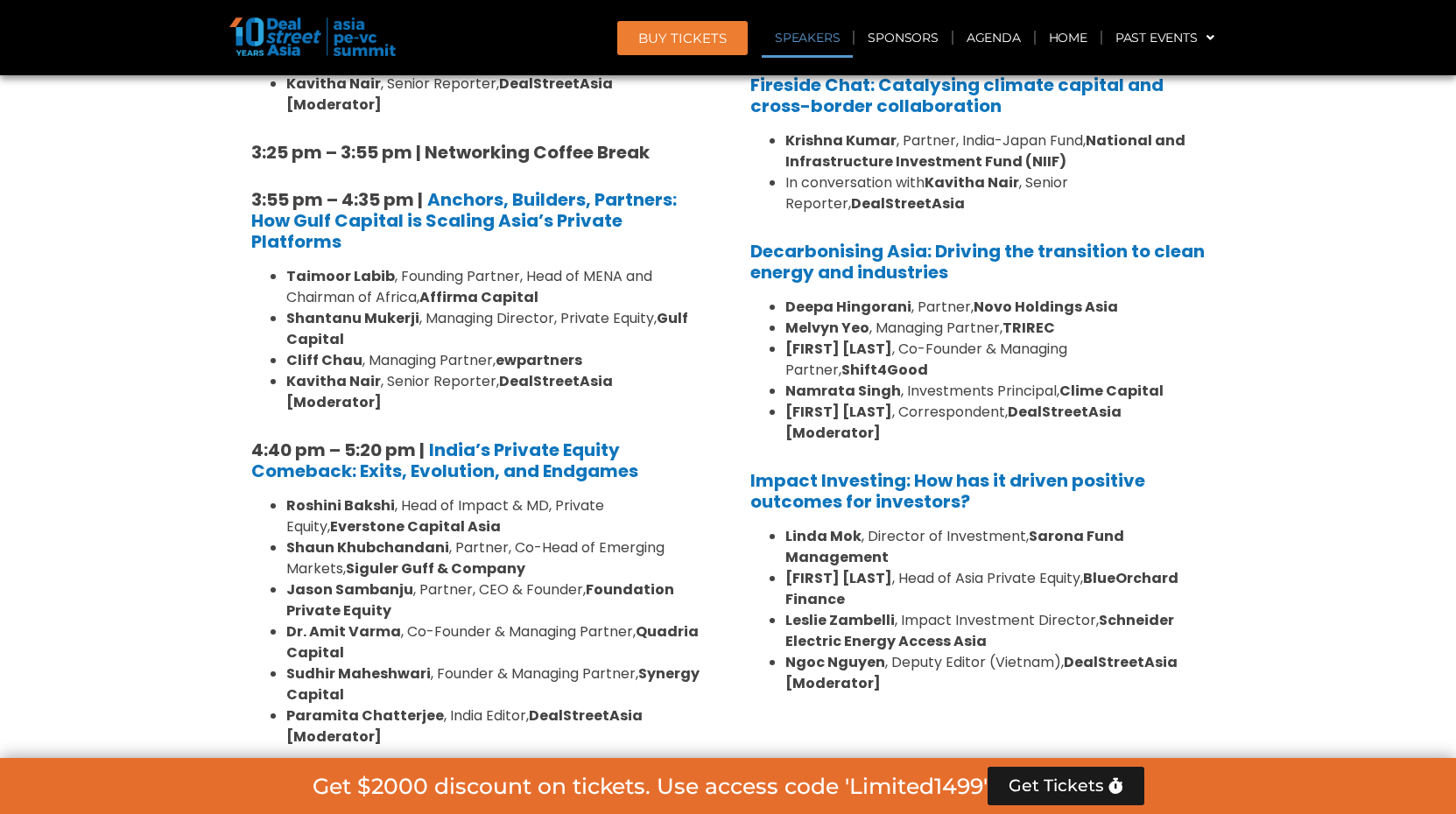 scroll, scrollTop: 3700, scrollLeft: 0, axis: vertical 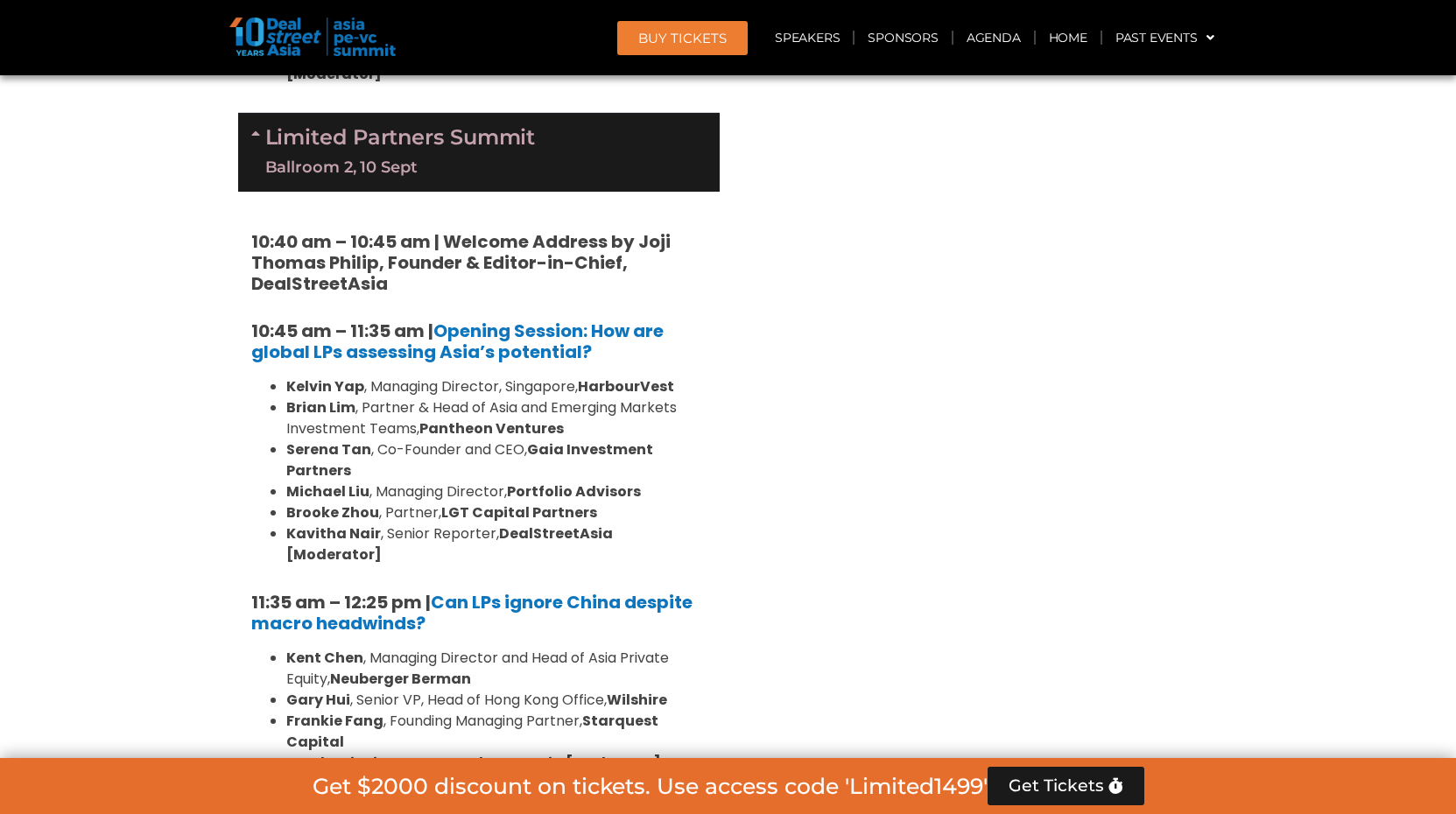 click on "Venture Capital & Founders​ Summit Ballroom 1, 11 Sept
Opening Keynote: Indonesia rising – Can Danantara’s sovereign capital strategy transform Southeast Asia’s investment landscape?
[FIRST] [LAST] , Chief Investment Officer,  Danantara
In conversation with  [FIRST] [LAST] , Founder & Editor-in-Chief,  DealStreetAsia
Fireside chat: Asia VC – Decoding investment strategies for next wave of growth
[FIRST] [LAST] , Founding Partner,  Accel
[FIRST] [LAST] , Senior Managing Partner,  Granite Asia
In conversation with  [FIRST] [LAST] , Correspondent,  DealStreetAsia [Moderator]
Why SE Asia Venture Capital Is Still Worth the Bet: LP & GP Perspectives
[FIRST] [LAST] , Partner,  Adams Street Partners
[FIRST] [LAST] , Head of Venture Capital and Disruptive Technology Investments, East Asia & Pacific,  IFC
[FIRST] [LAST],  East Ventures" at bounding box center (978, -340) 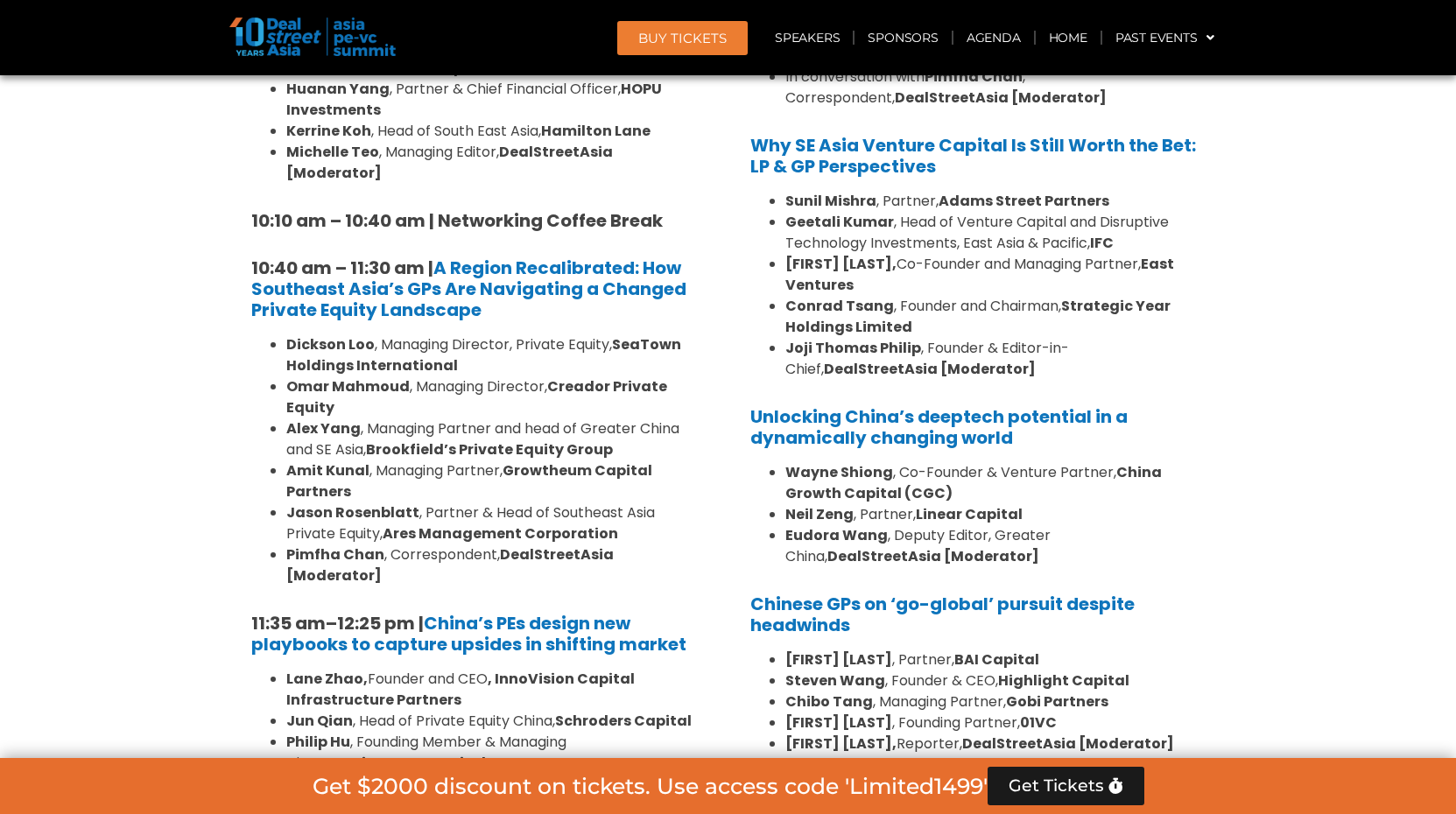 scroll, scrollTop: 1494, scrollLeft: 0, axis: vertical 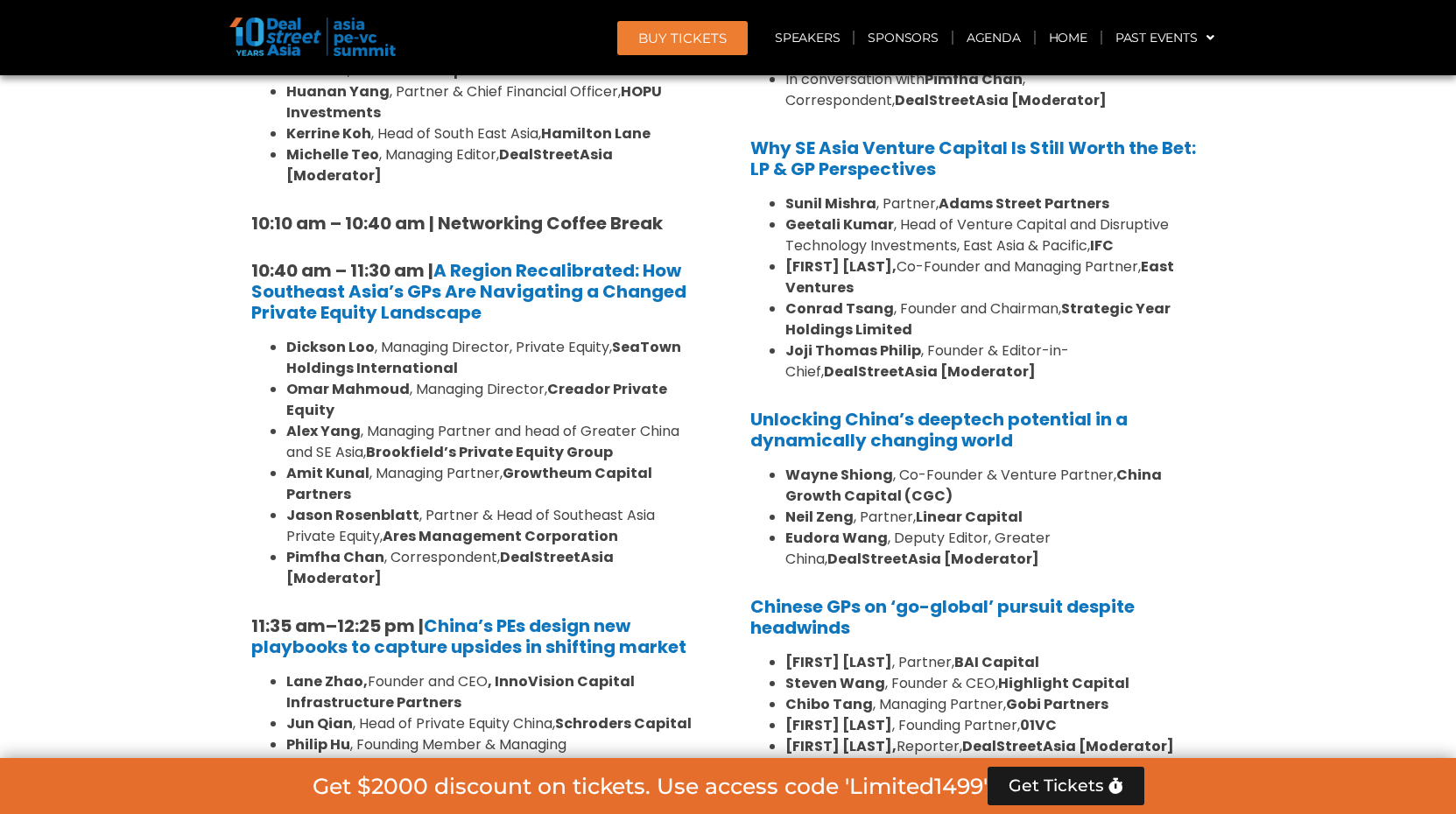 click on "[FIRST] [LAST],  Co-Founder and Managing Partner,  East Ventures" at bounding box center [995, 277] 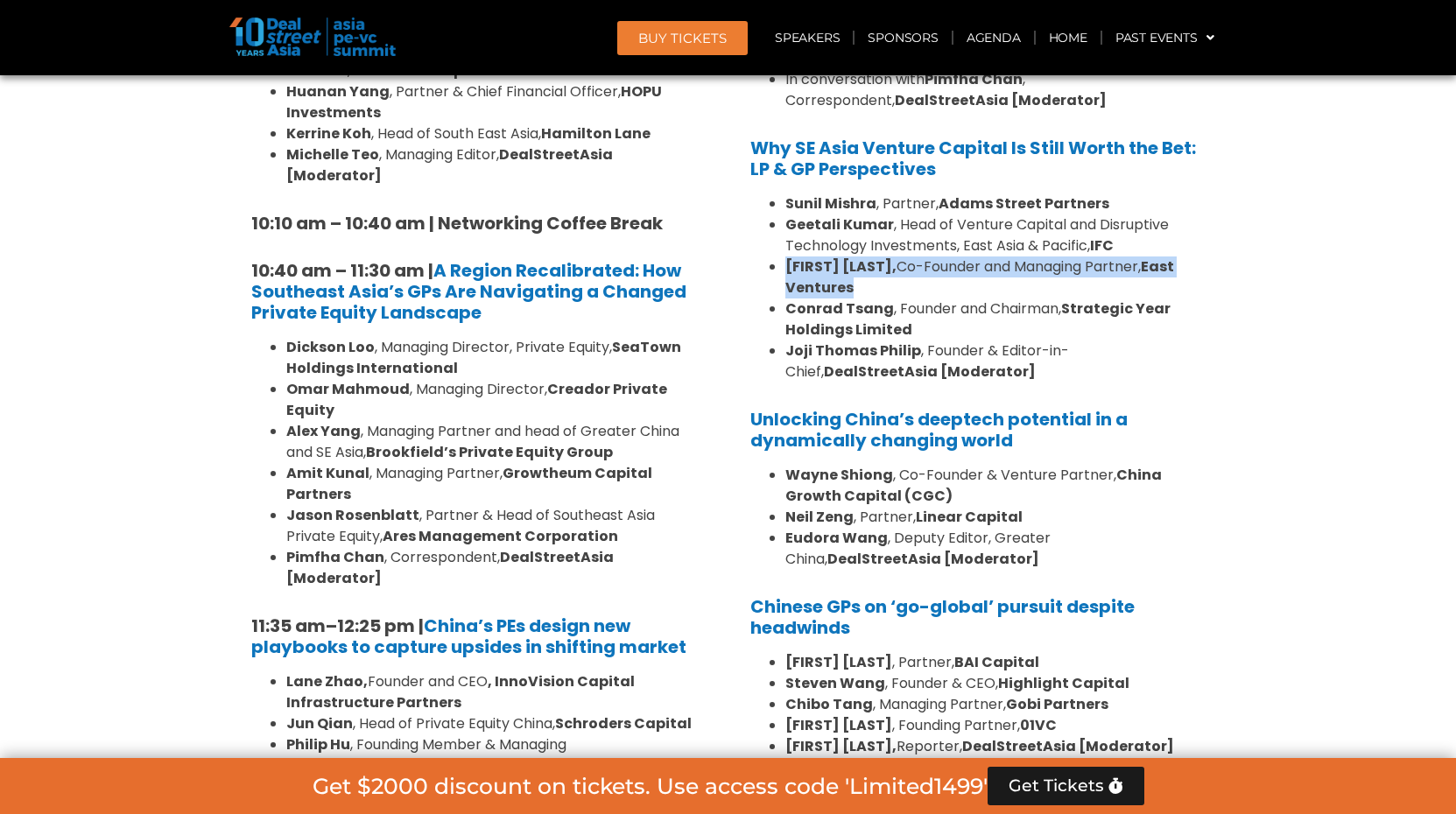 click on "[FIRST] [LAST],  Co-Founder and Managing Partner,  East Ventures" at bounding box center [995, 277] 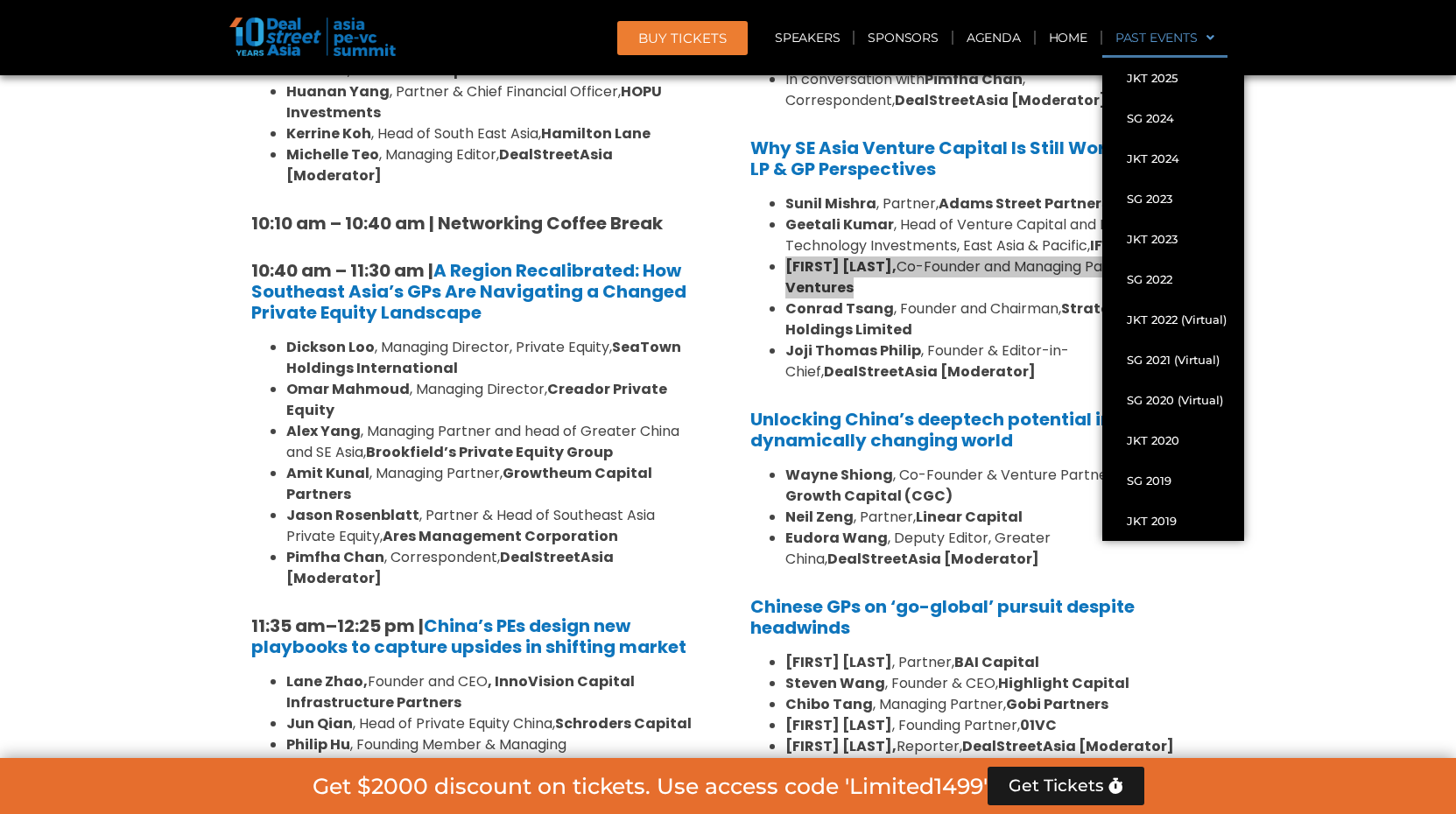scroll, scrollTop: 2396, scrollLeft: 0, axis: vertical 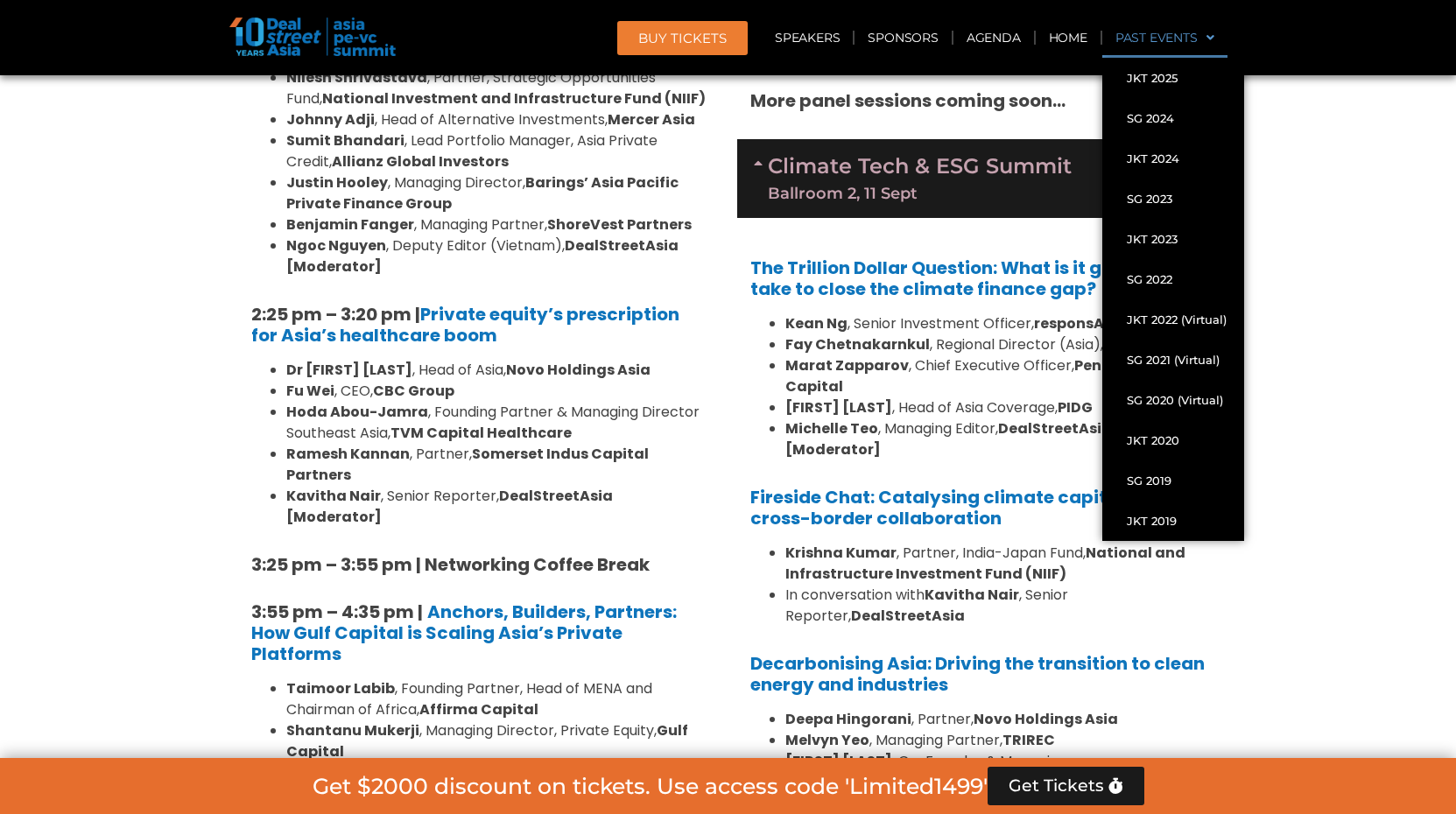 click on "Private Equity & Investment Summit Ballroom 1, 10 Sept
8:00 am – 9:00 am | Registration & Networking Coffee
9:00 am – 9:15 am | Welcome Address by [FIRST] [LAST], Founder & Editor-in-Chief, DealStreetAsia
9:20 am – 10:10 am |   Opening Session –   Navigating the Storm: Are Global Headwinds Reshaping Asia’s Private Equity Playbook?
[FIRST] [LAST] , Co-Head of Private Equity,  PAG
[FIRST] [LAST] , Senior Partner & Co-Head of Solutions,  Mubadala Capital
[FIRST] [LAST] , Partner & Chief Financial Officer,  HOPU Investments
[FIRST] [LAST] , Head of South East Asia,  Hamilton Lane
[FIRST] [LAST] , Managing Editor,  DealStreetAsia [Moderator]
10:10 am – 10:40 am | Networking Coffee Break
10:40 am – 11:30 am |  A Region Recalibrated: How Southeast Asia’s GPs Are Navigating a Changed Private Equity Landscape" at bounding box center (728, 965) 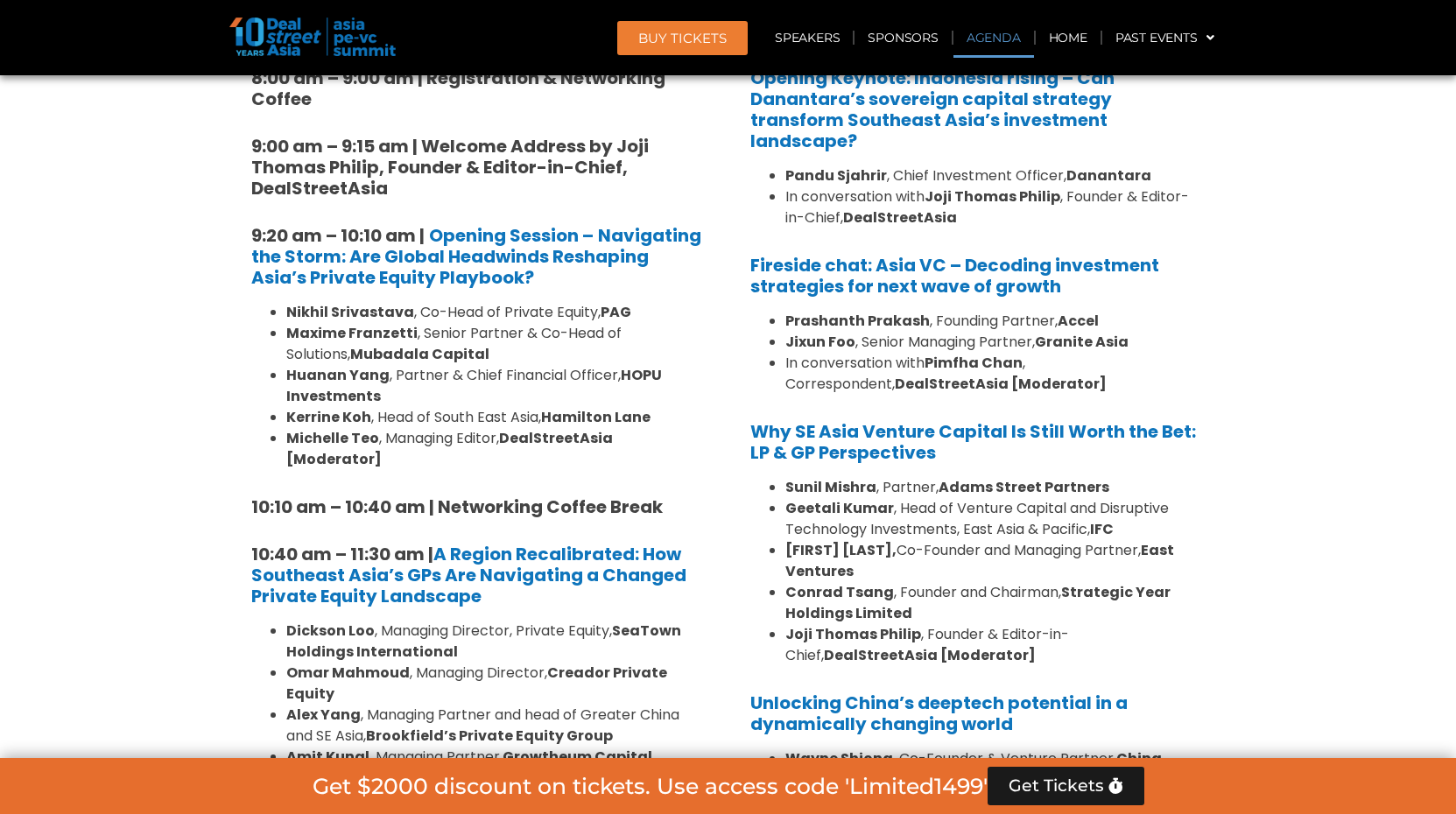 scroll, scrollTop: 1207, scrollLeft: 0, axis: vertical 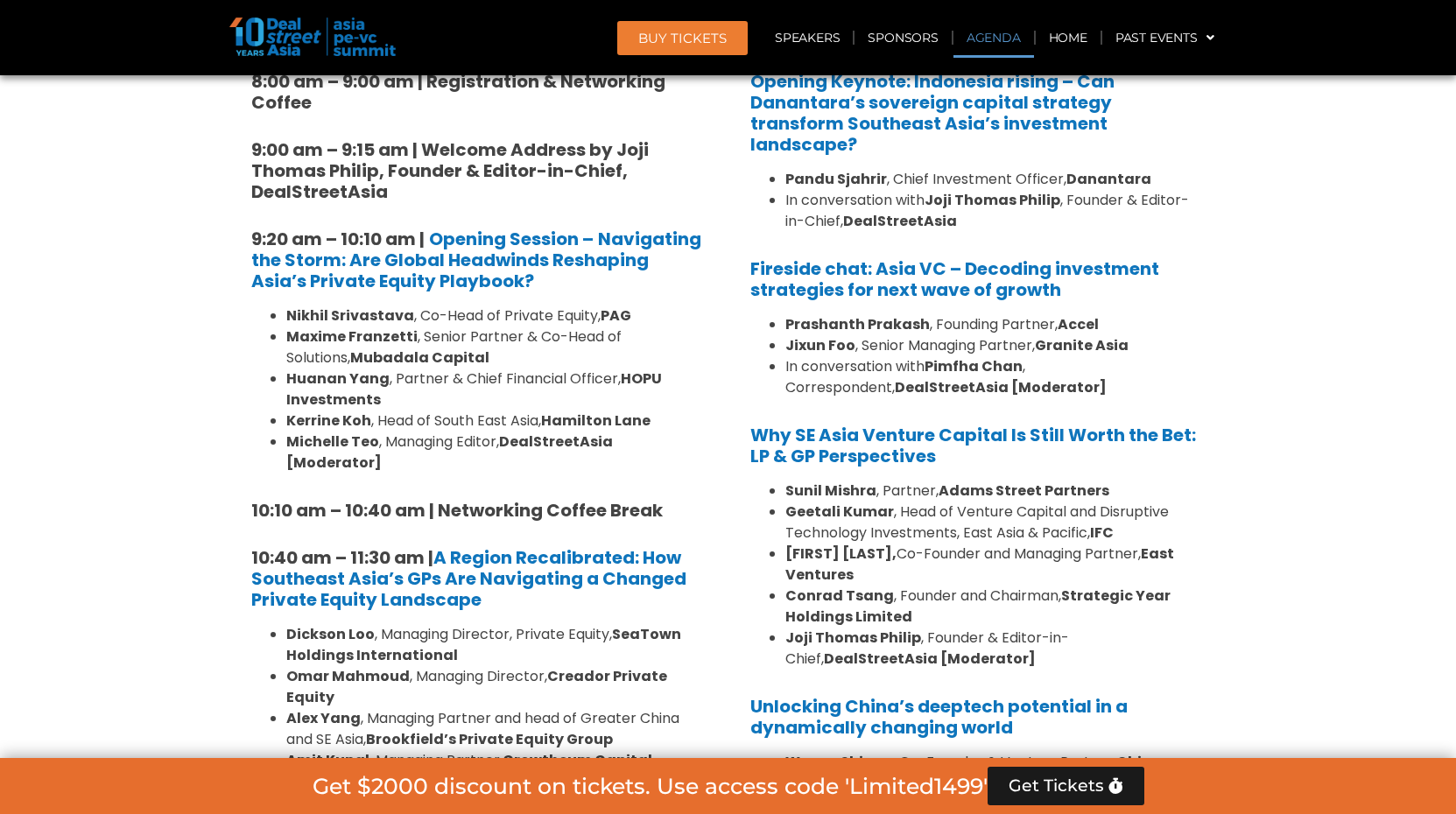 click on "Private Equity & Investment Summit Ballroom 1, 10 Sept
8:00 am – 9:00 am | Registration & Networking Coffee
9:00 am – 9:15 am | Welcome Address by [FIRST] [LAST], Founder & Editor-in-Chief, DealStreetAsia
9:20 am – 10:10 am |   Opening Session –   Navigating the Storm: Are Global Headwinds Reshaping Asia’s Private Equity Playbook?
[FIRST] [LAST] , Co-Head of Private Equity,  PAG
[FIRST] [LAST] , Senior Partner & Co-Head of Solutions,  Mubadala Capital
[FIRST] [LAST] , Partner & Chief Financial Officer,  HOPU Investments
[FIRST] [LAST] , Head of South East Asia,  Hamilton Lane
[FIRST] [LAST] , Managing Editor,  DealStreetAsia [Moderator]
10:10 am – 10:40 am | Networking Coffee Break
10:40 am – 11:30 am |  A Region Recalibrated: How Southeast Asia’s GPs Are Navigating a Changed Private Equity Landscape" at bounding box center (728, 2153) 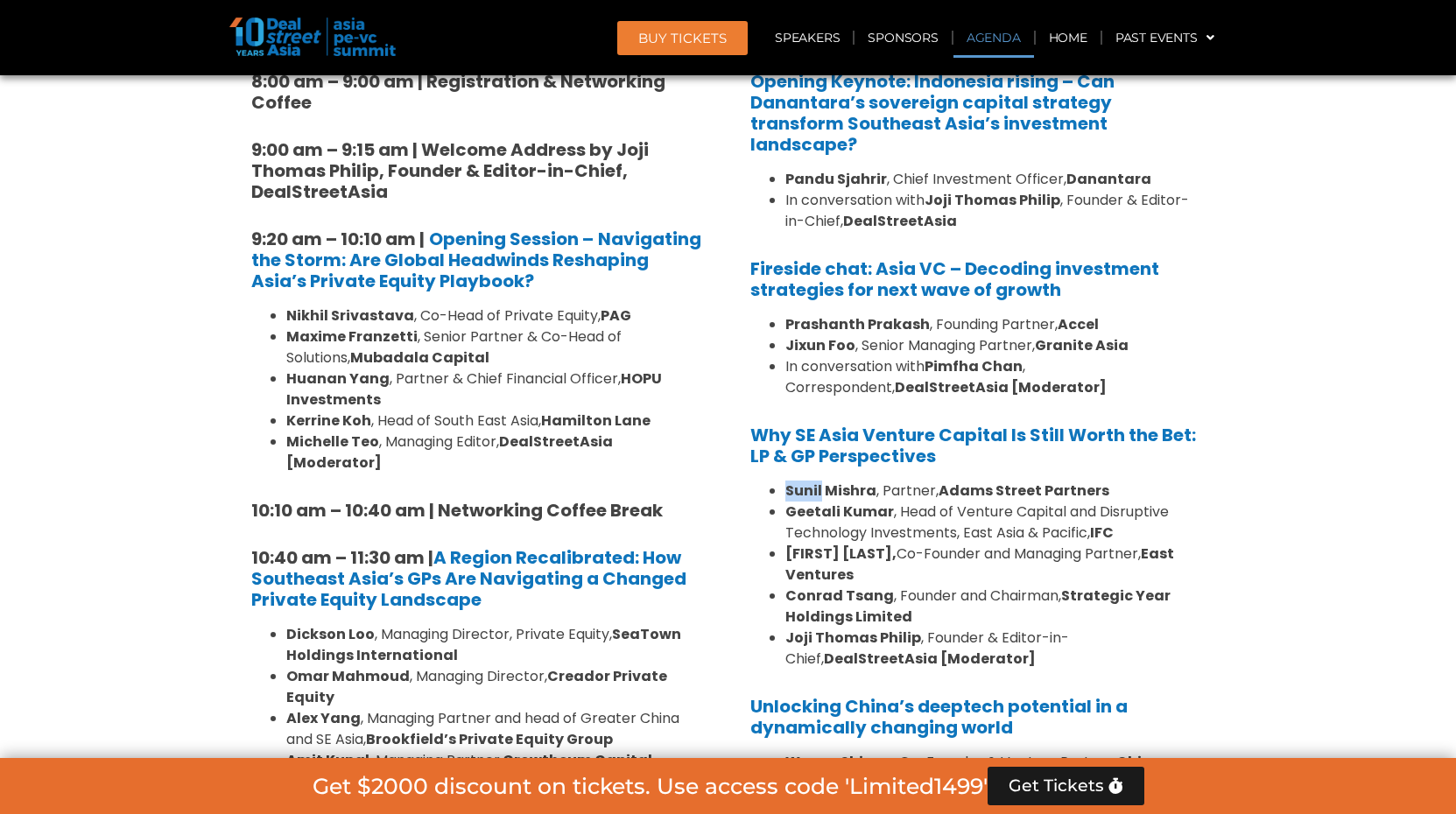 click on "Private Equity & Investment Summit Ballroom 1, 10 Sept
8:00 am – 9:00 am | Registration & Networking Coffee
9:00 am – 9:15 am | Welcome Address by [FIRST] [LAST], Founder & Editor-in-Chief, DealStreetAsia
9:20 am – 10:10 am |   Opening Session –   Navigating the Storm: Are Global Headwinds Reshaping Asia’s Private Equity Playbook?
[FIRST] [LAST] , Co-Head of Private Equity,  PAG
[FIRST] [LAST] , Senior Partner & Co-Head of Solutions,  Mubadala Capital
[FIRST] [LAST] , Partner & Chief Financial Officer,  HOPU Investments
[FIRST] [LAST] , Head of South East Asia,  Hamilton Lane
[FIRST] [LAST] , Managing Editor,  DealStreetAsia [Moderator]
10:10 am – 10:40 am | Networking Coffee Break
10:40 am – 11:30 am |  A Region Recalibrated: How Southeast Asia’s GPs Are Navigating a Changed Private Equity Landscape" at bounding box center (728, 2153) 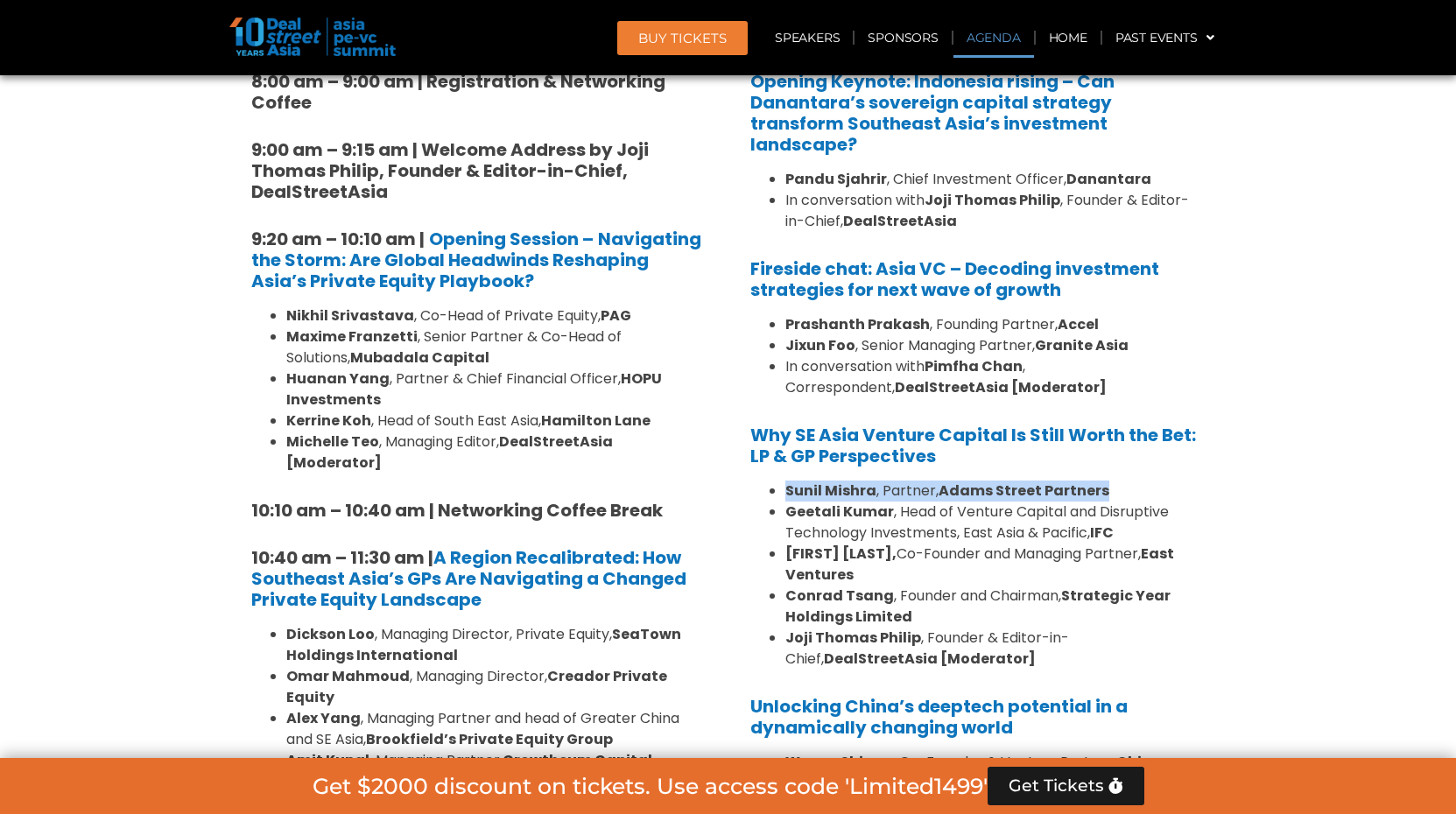 click on "Private Equity & Investment Summit Ballroom 1, 10 Sept
8:00 am – 9:00 am | Registration & Networking Coffee
9:00 am – 9:15 am | Welcome Address by [FIRST] [LAST], Founder & Editor-in-Chief, DealStreetAsia
9:20 am – 10:10 am |   Opening Session –   Navigating the Storm: Are Global Headwinds Reshaping Asia’s Private Equity Playbook?
[FIRST] [LAST] , Co-Head of Private Equity,  PAG
[FIRST] [LAST] , Senior Partner & Co-Head of Solutions,  Mubadala Capital
[FIRST] [LAST] , Partner & Chief Financial Officer,  HOPU Investments
[FIRST] [LAST] , Head of South East Asia,  Hamilton Lane
[FIRST] [LAST] , Managing Editor,  DealStreetAsia [Moderator]
10:10 am – 10:40 am | Networking Coffee Break
10:40 am – 11:30 am |  A Region Recalibrated: How Southeast Asia’s GPs Are Navigating a Changed Private Equity Landscape" at bounding box center [728, 2153] 